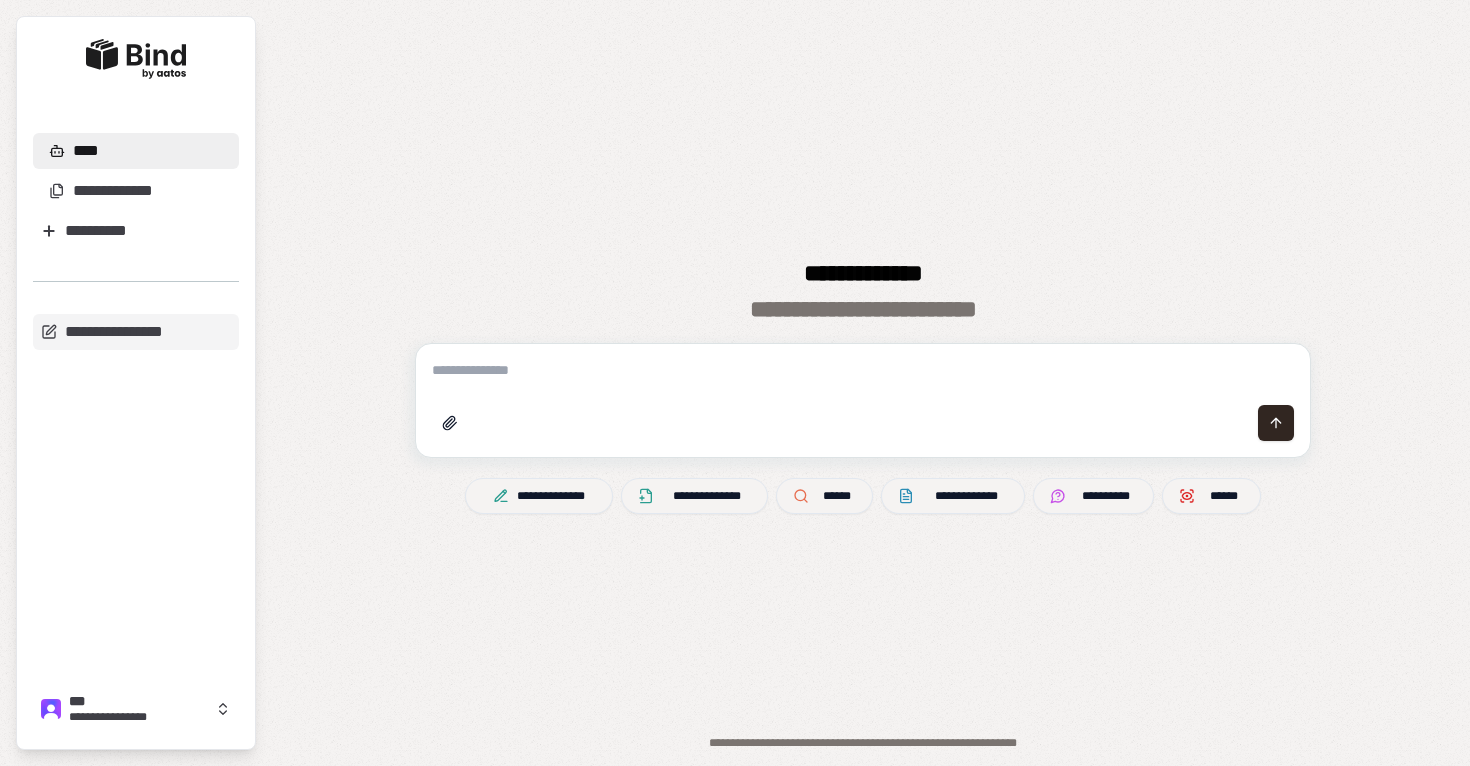 scroll, scrollTop: 0, scrollLeft: 0, axis: both 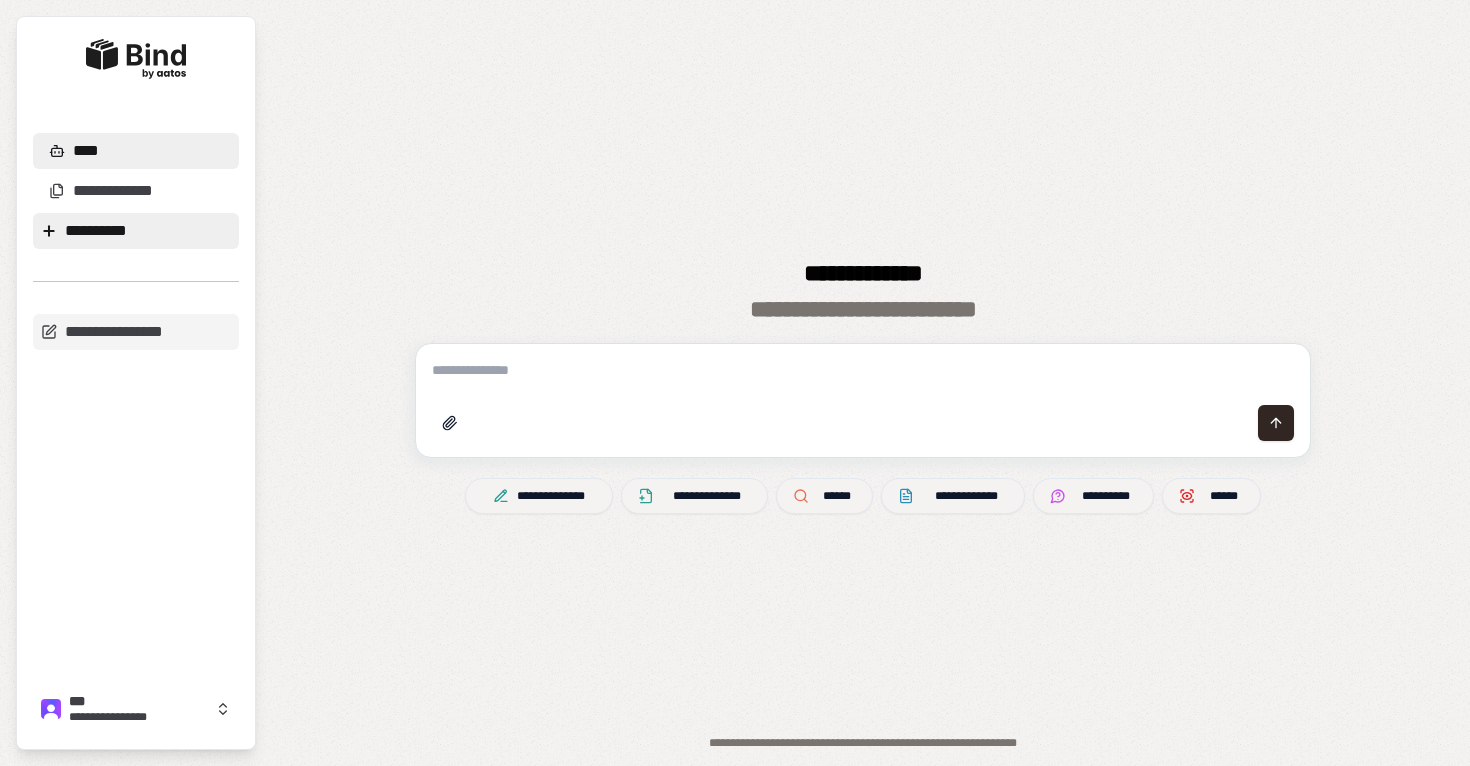 click on "**********" at bounding box center (136, 231) 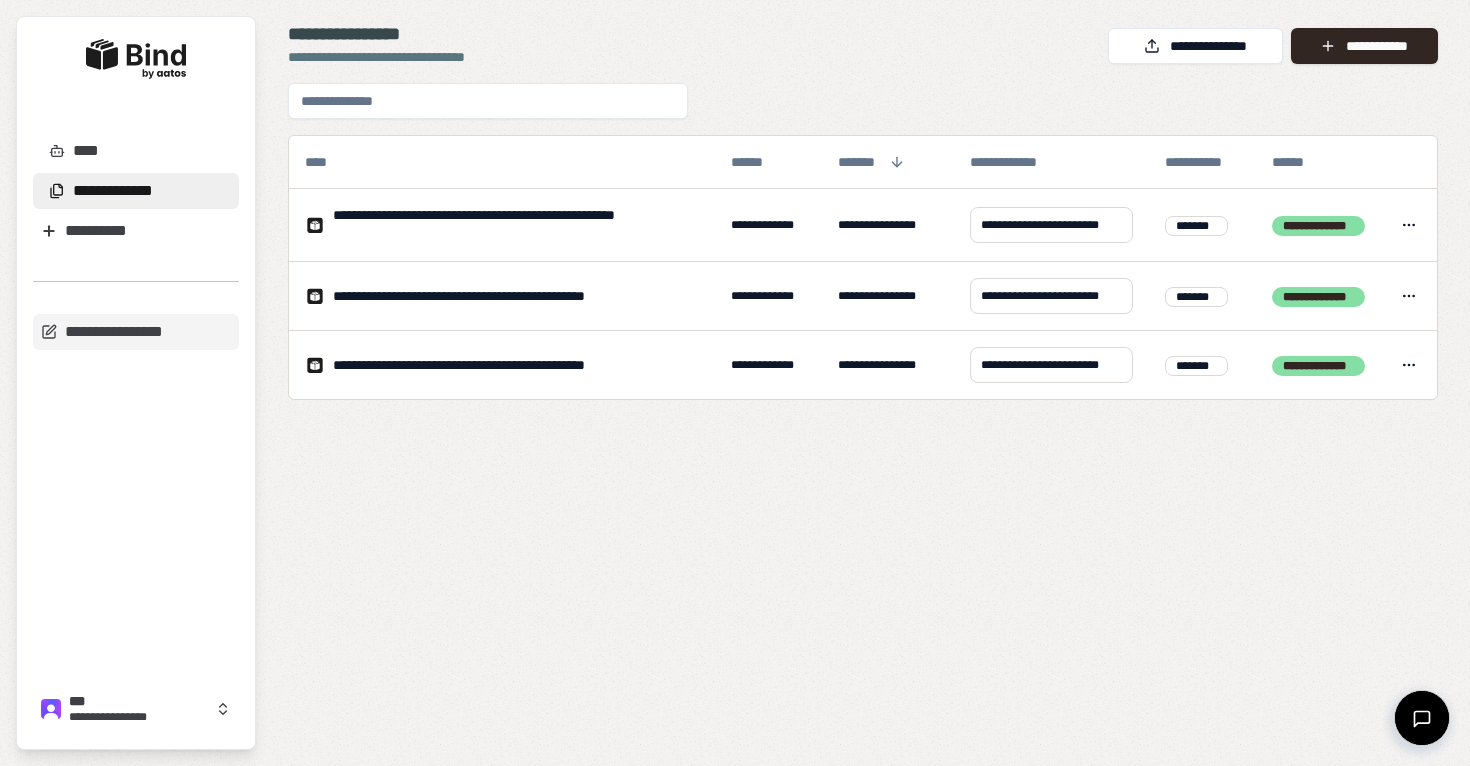 click at bounding box center [488, 101] 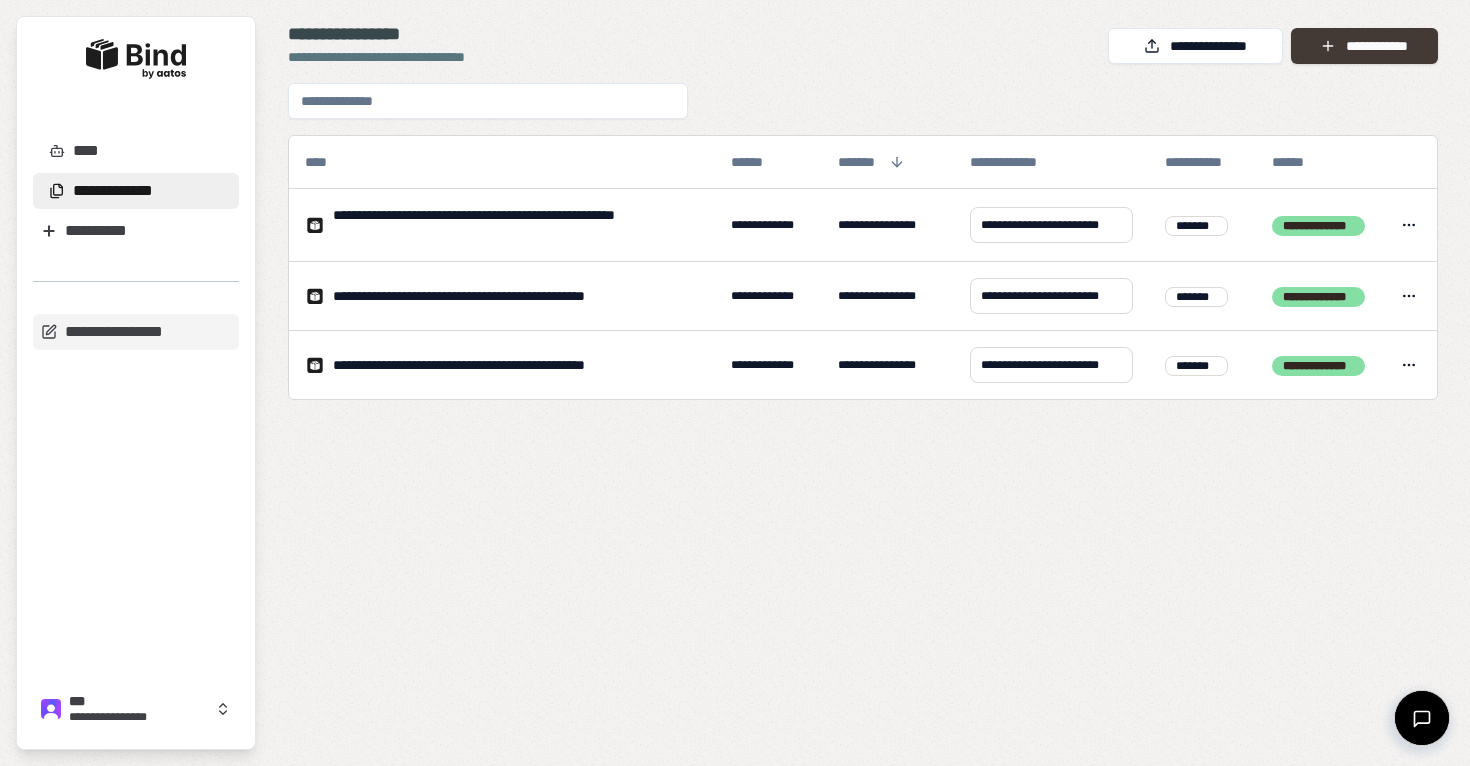 click on "**********" at bounding box center [1364, 46] 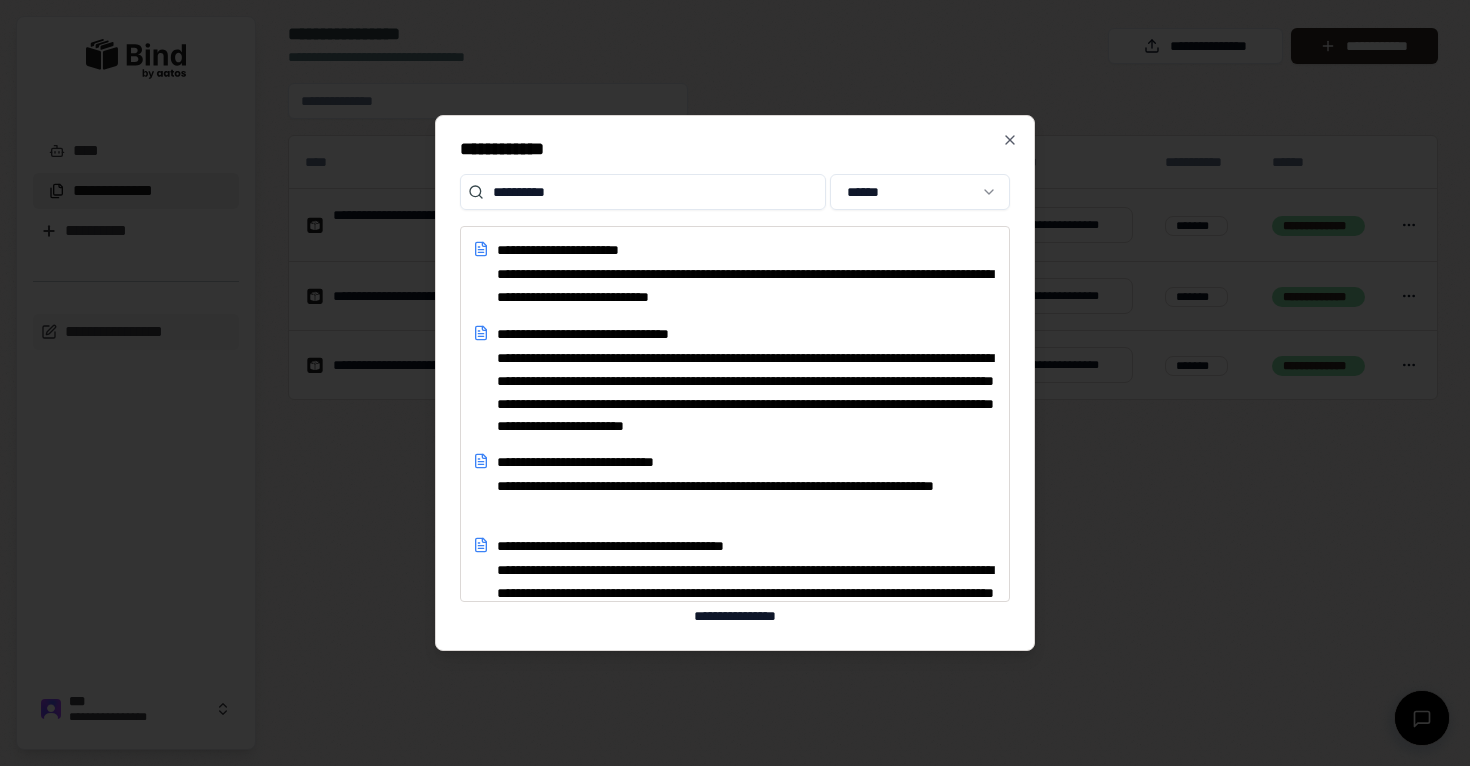 type on "**********" 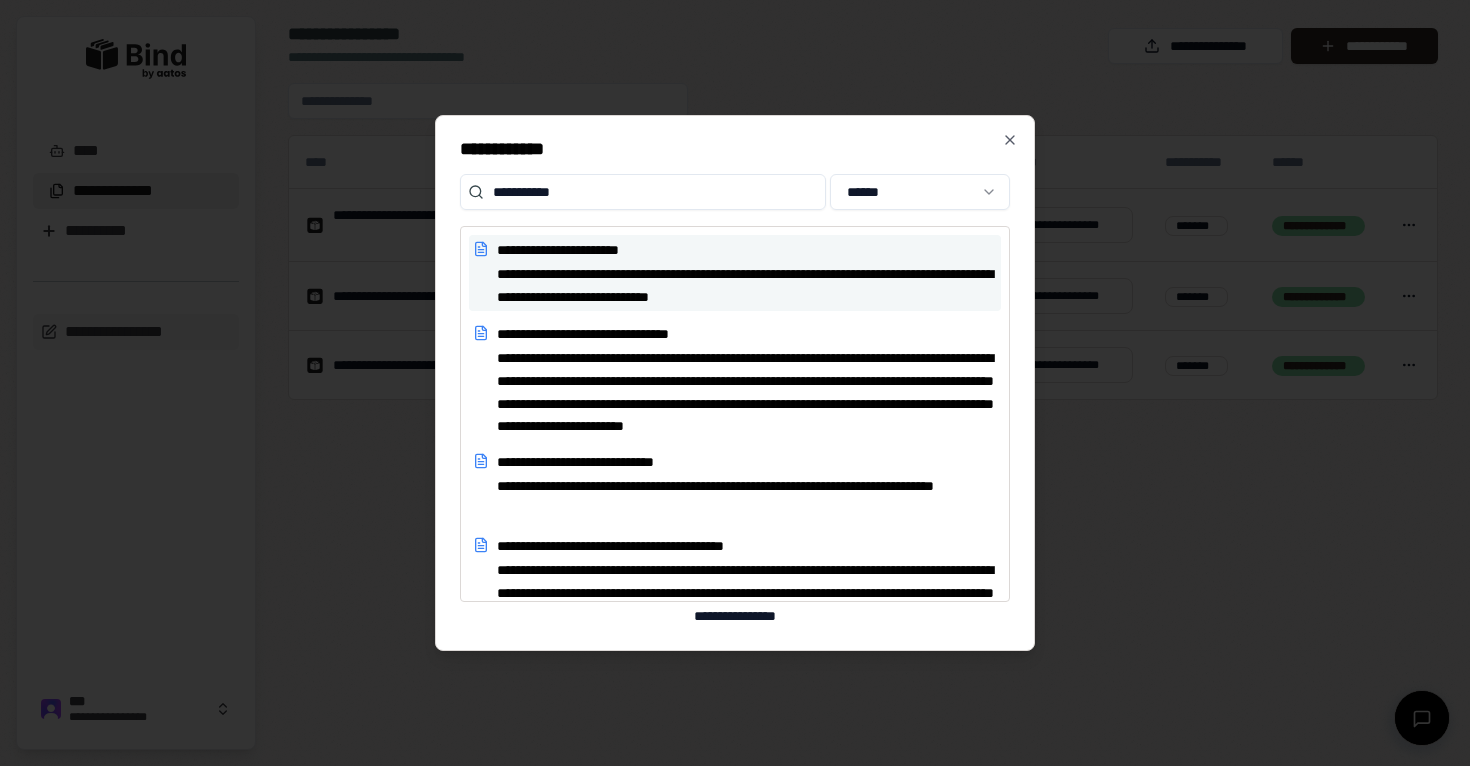 drag, startPoint x: 428, startPoint y: 130, endPoint x: 661, endPoint y: 270, distance: 271.82532 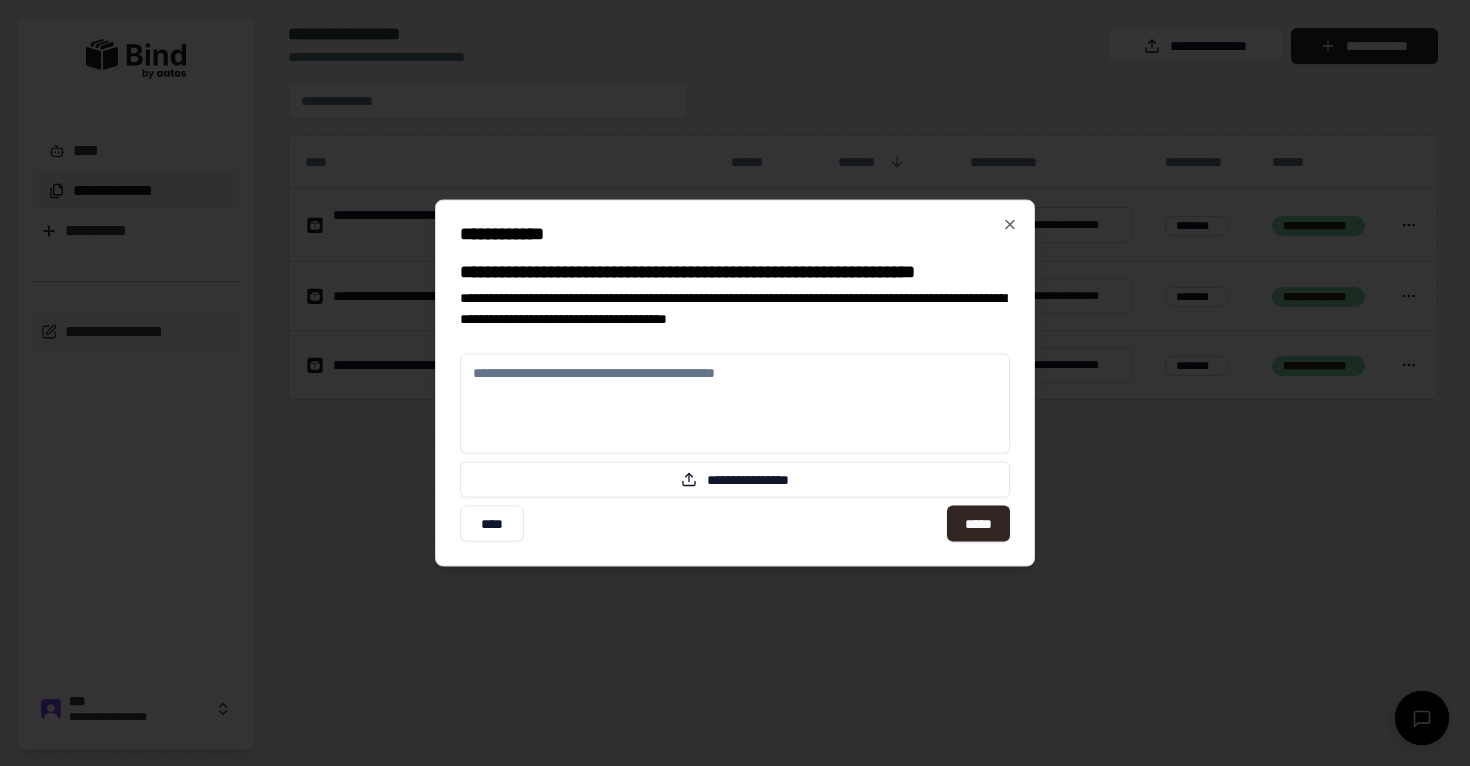 click at bounding box center [735, 404] 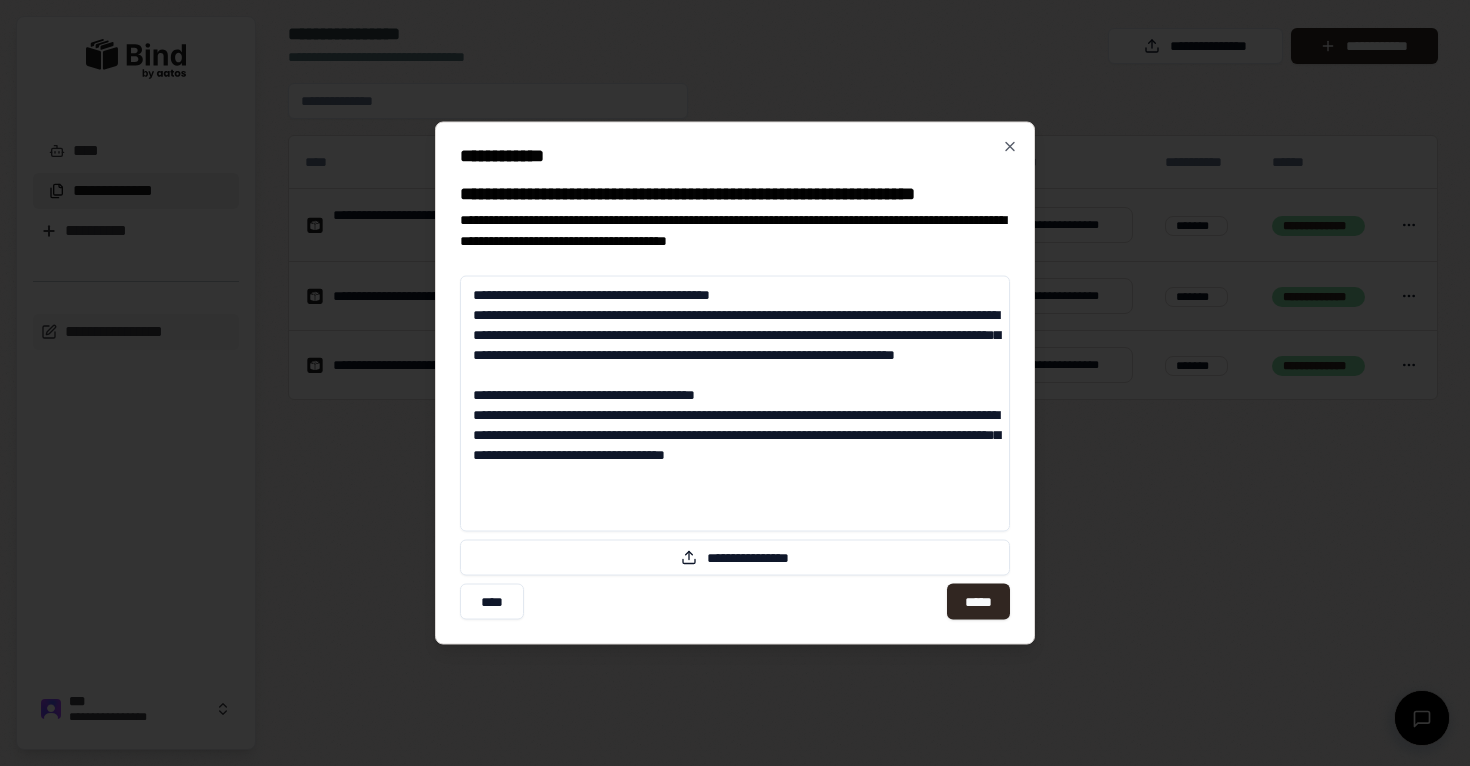 drag, startPoint x: 566, startPoint y: 295, endPoint x: 480, endPoint y: 291, distance: 86.09297 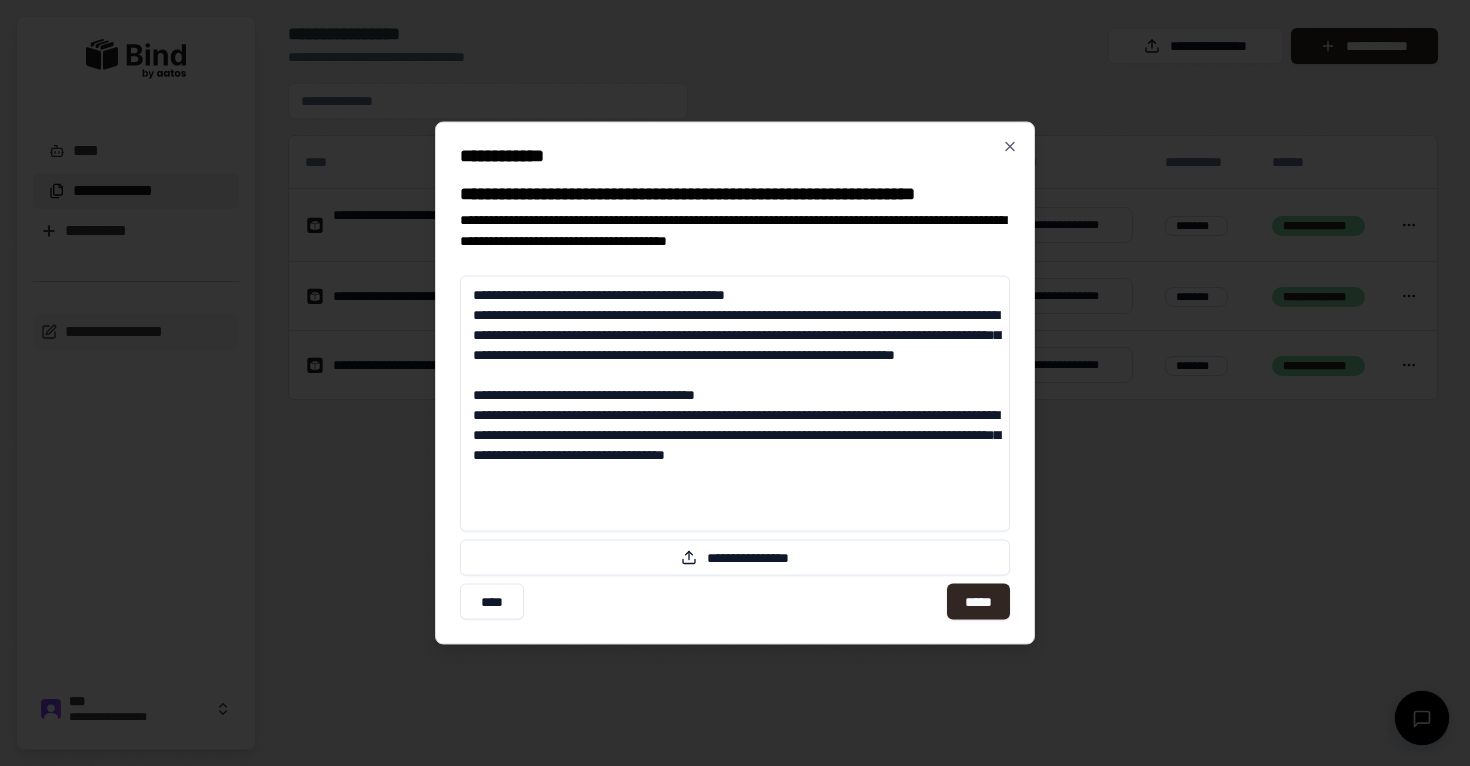 click on "**********" at bounding box center (735, 404) 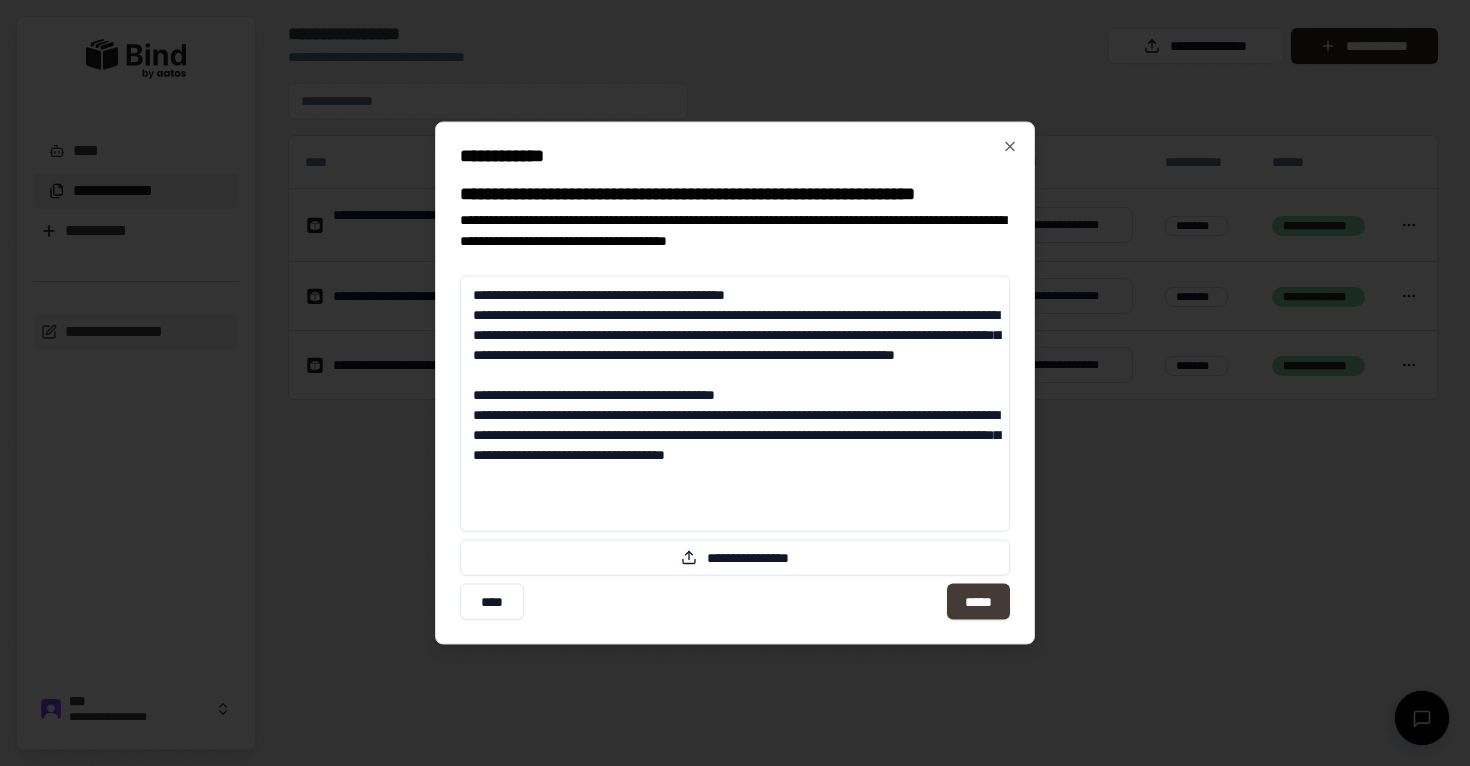 type on "**********" 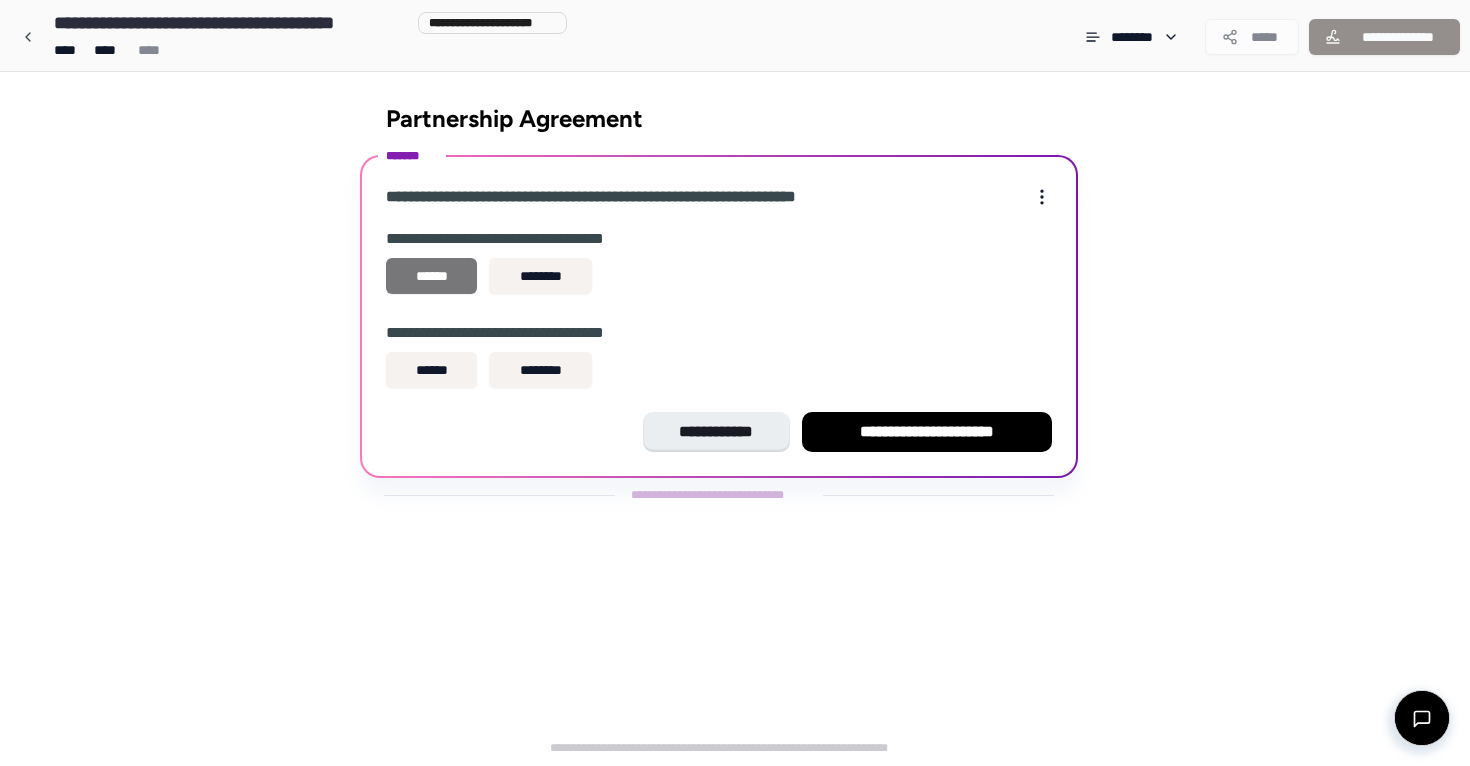 click on "******" at bounding box center (431, 276) 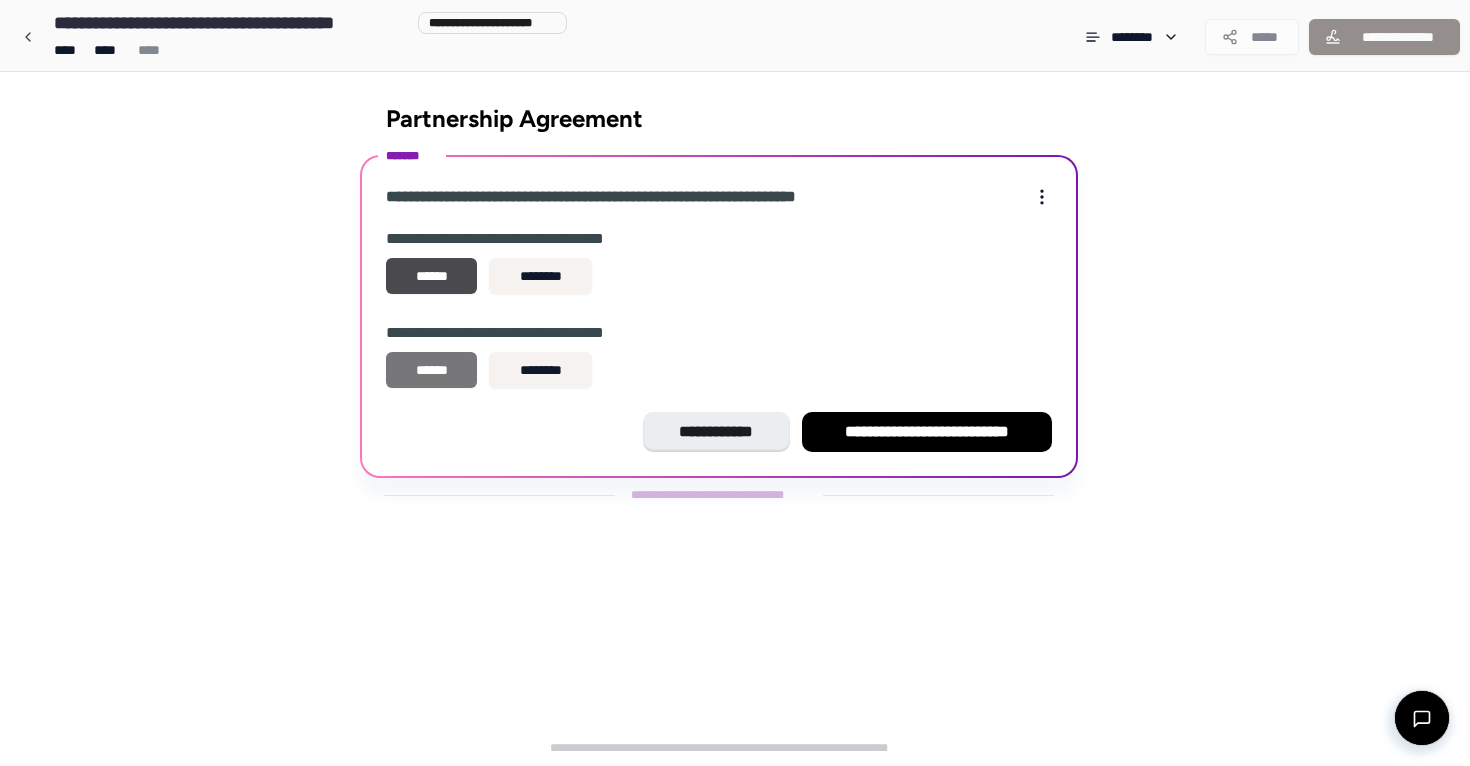 click on "******" at bounding box center (431, 370) 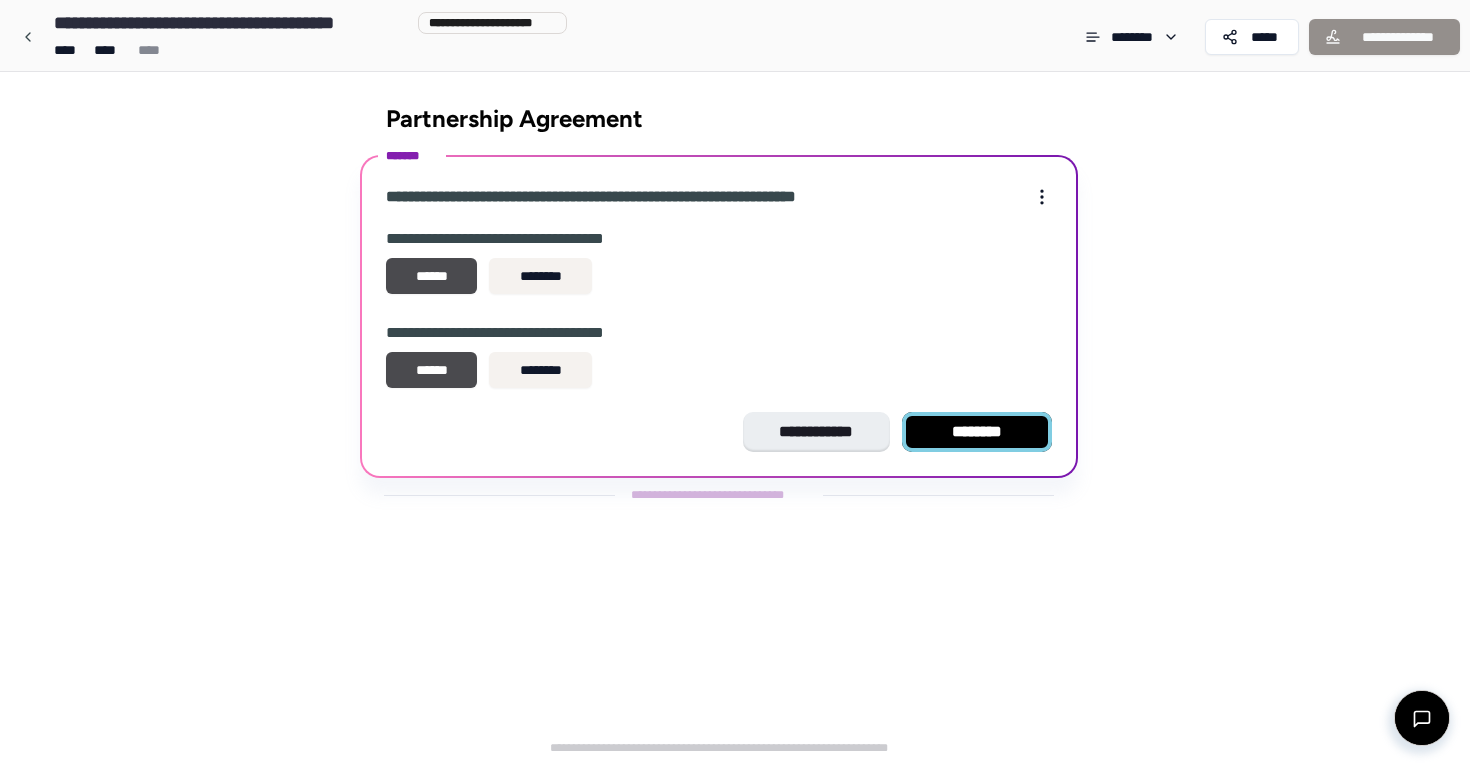 click on "********" at bounding box center (977, 432) 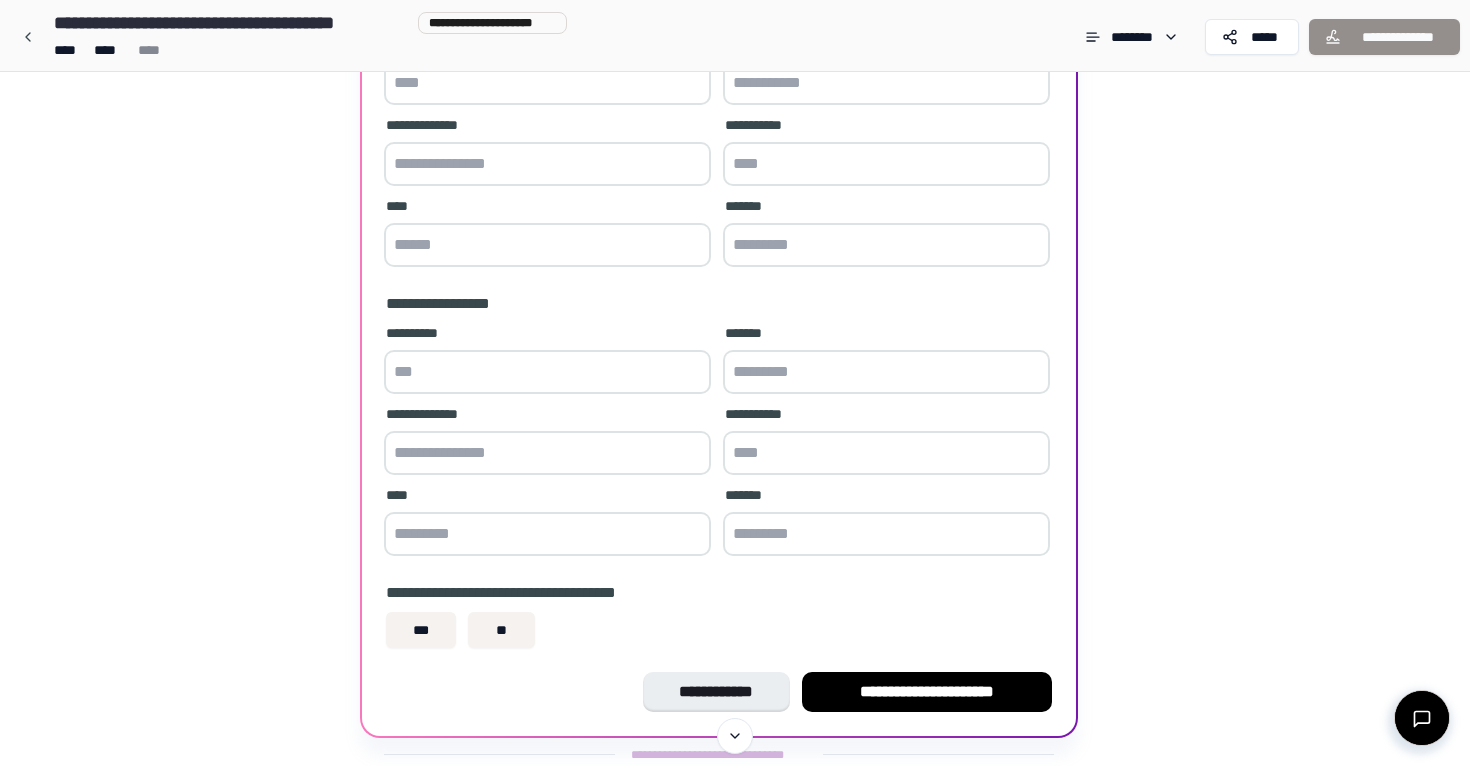 scroll, scrollTop: 219, scrollLeft: 0, axis: vertical 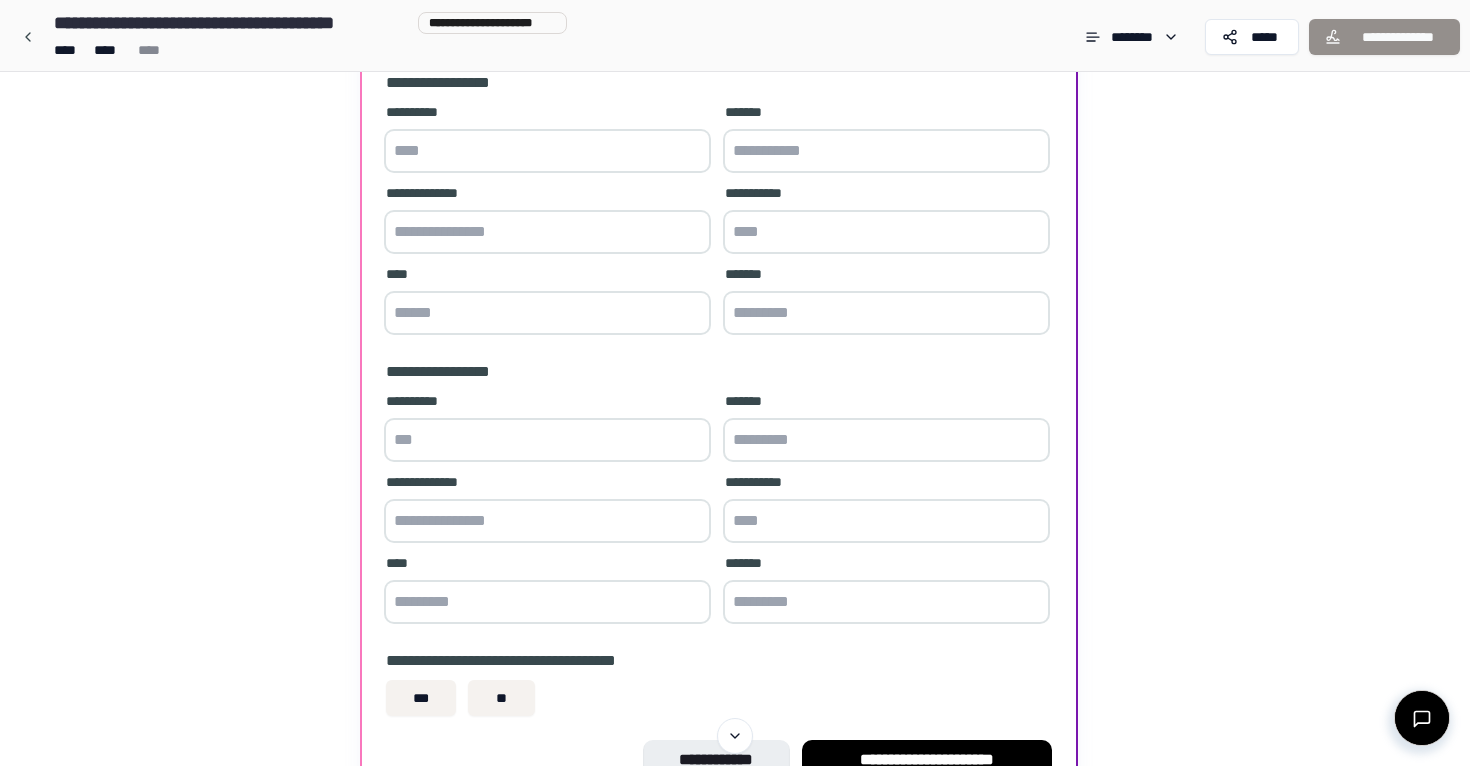 click at bounding box center [547, 151] 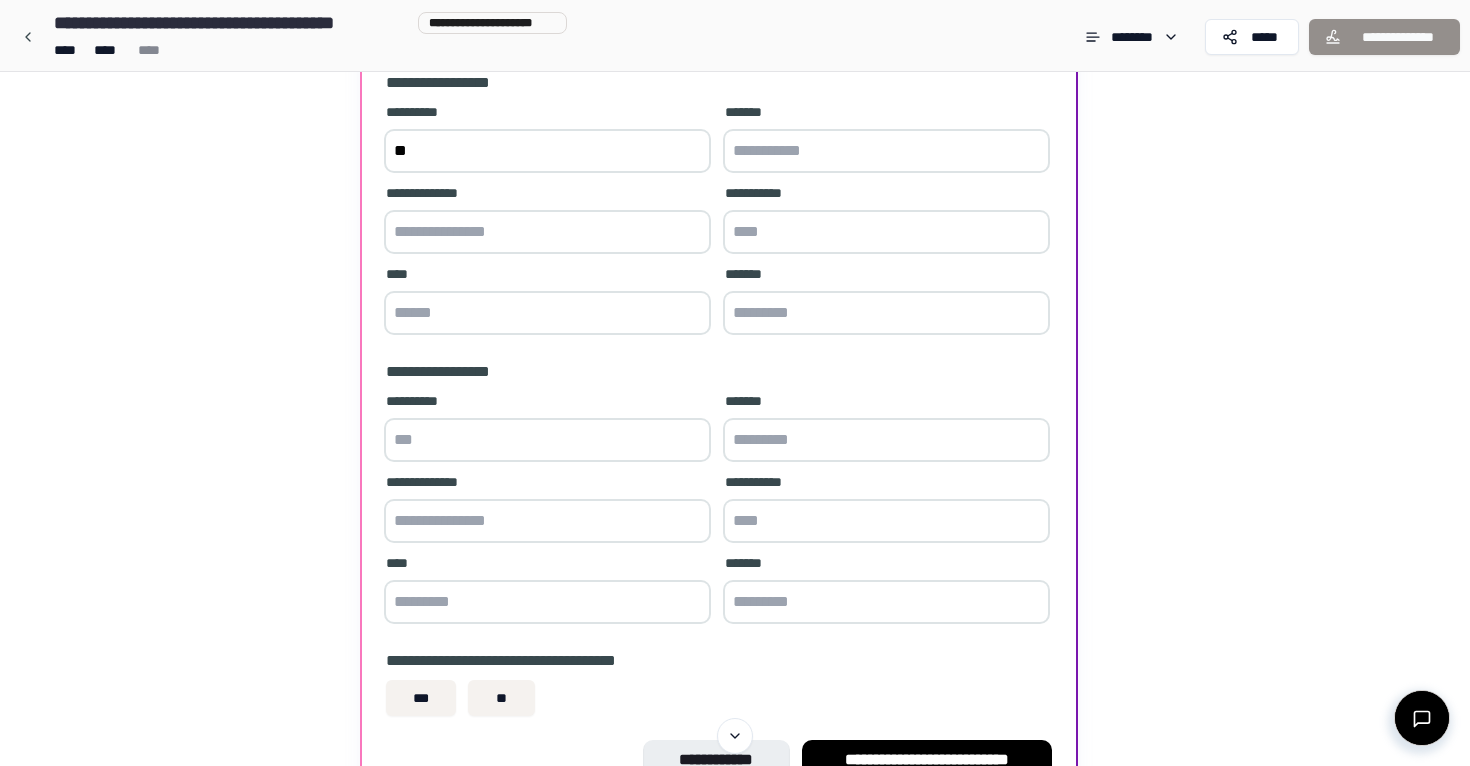 type on "*" 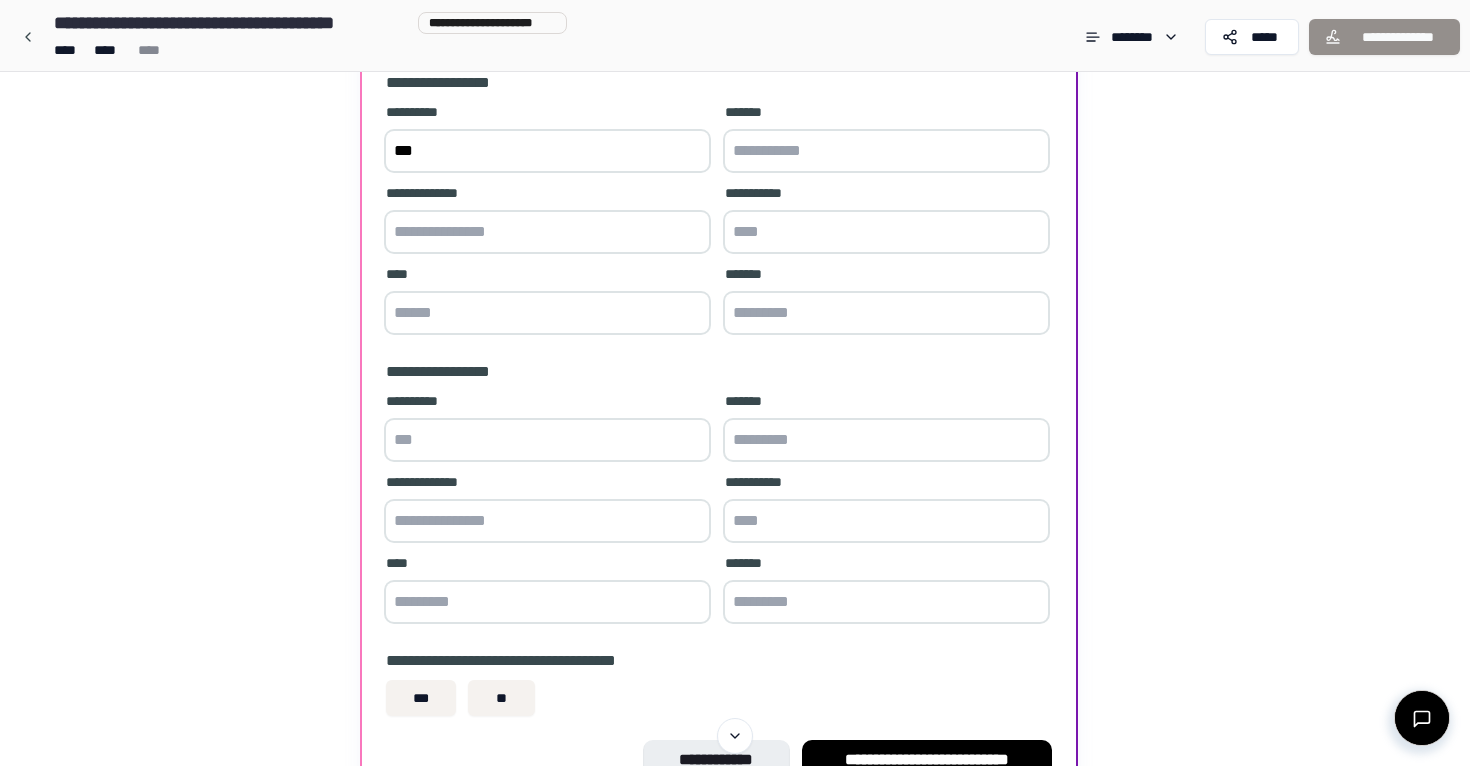 type on "***" 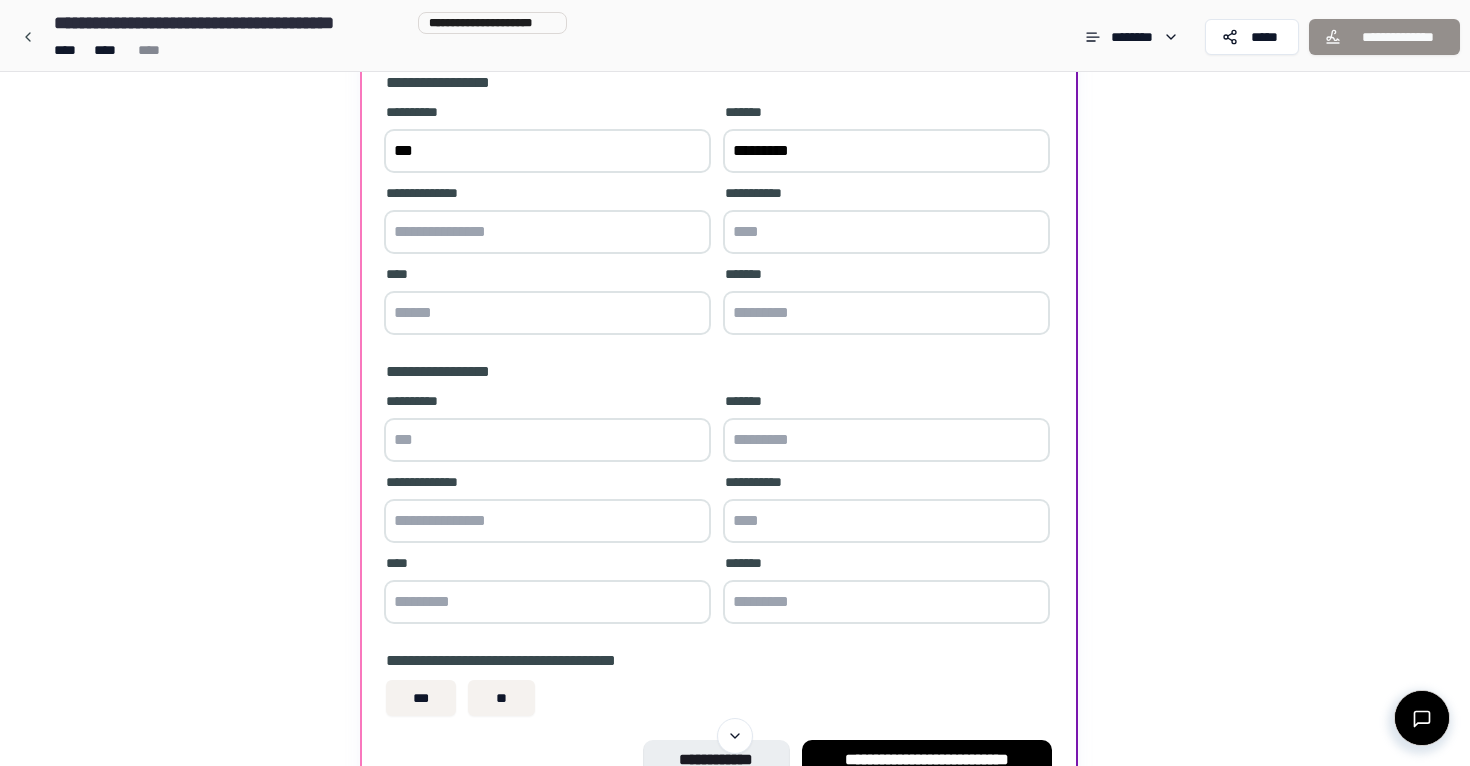 type on "*********" 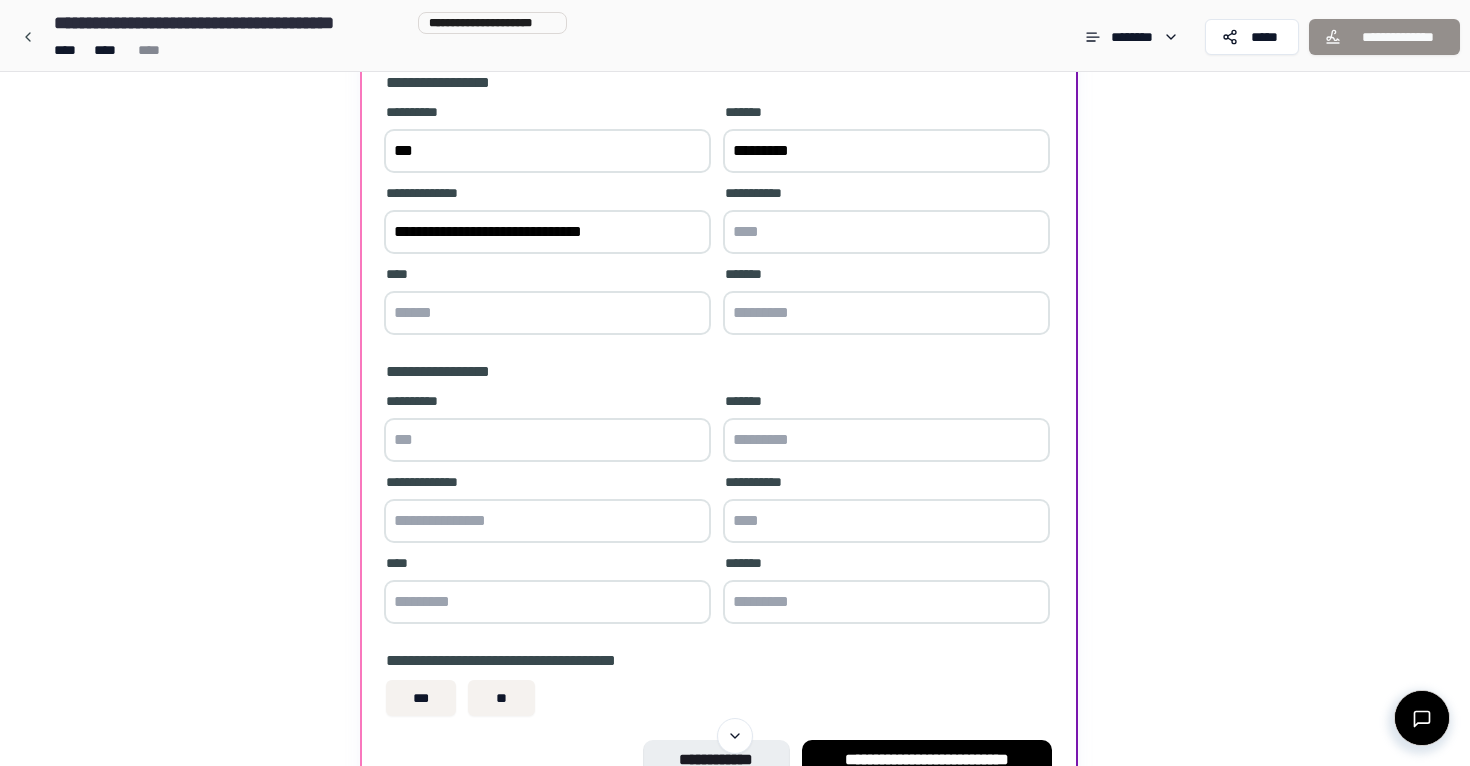 type on "**********" 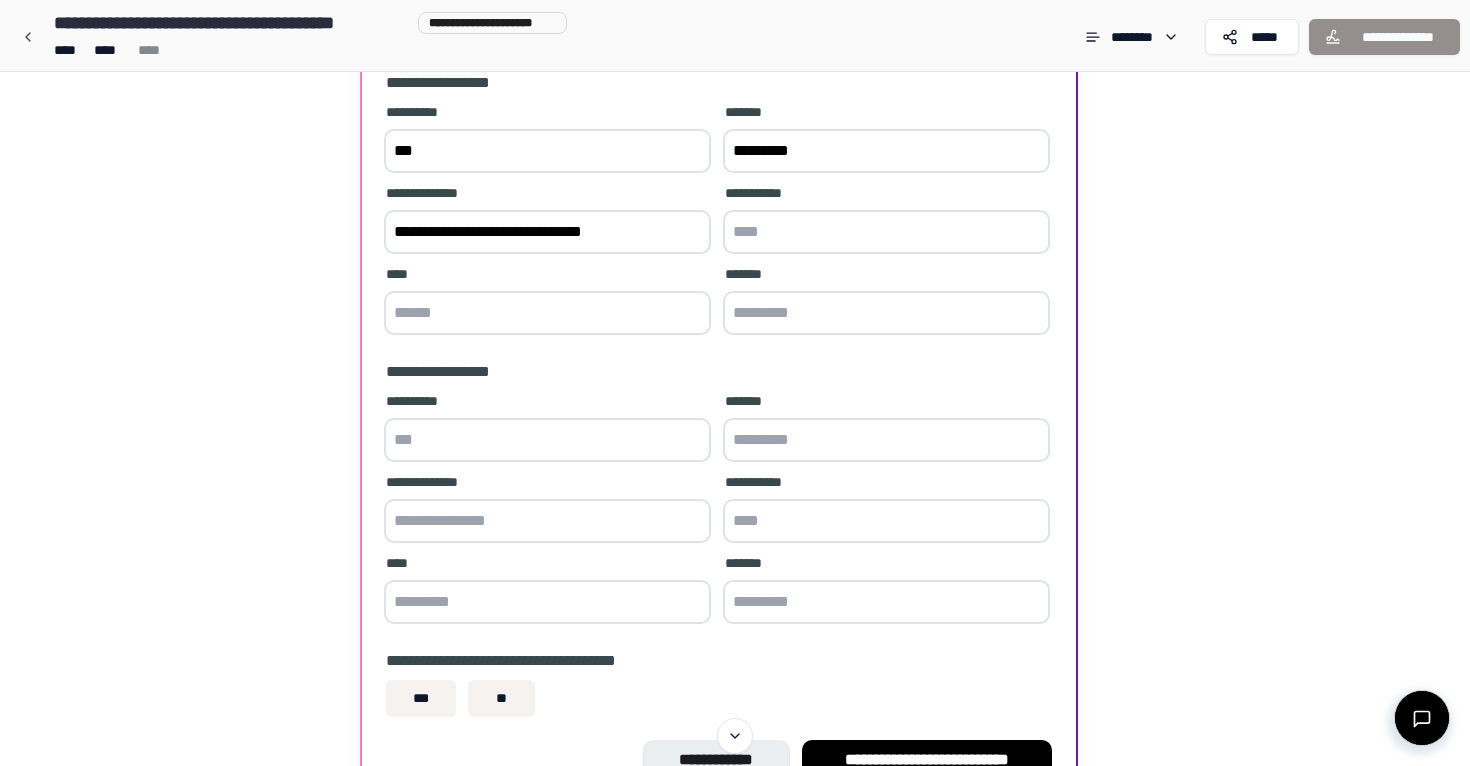 click at bounding box center [886, 232] 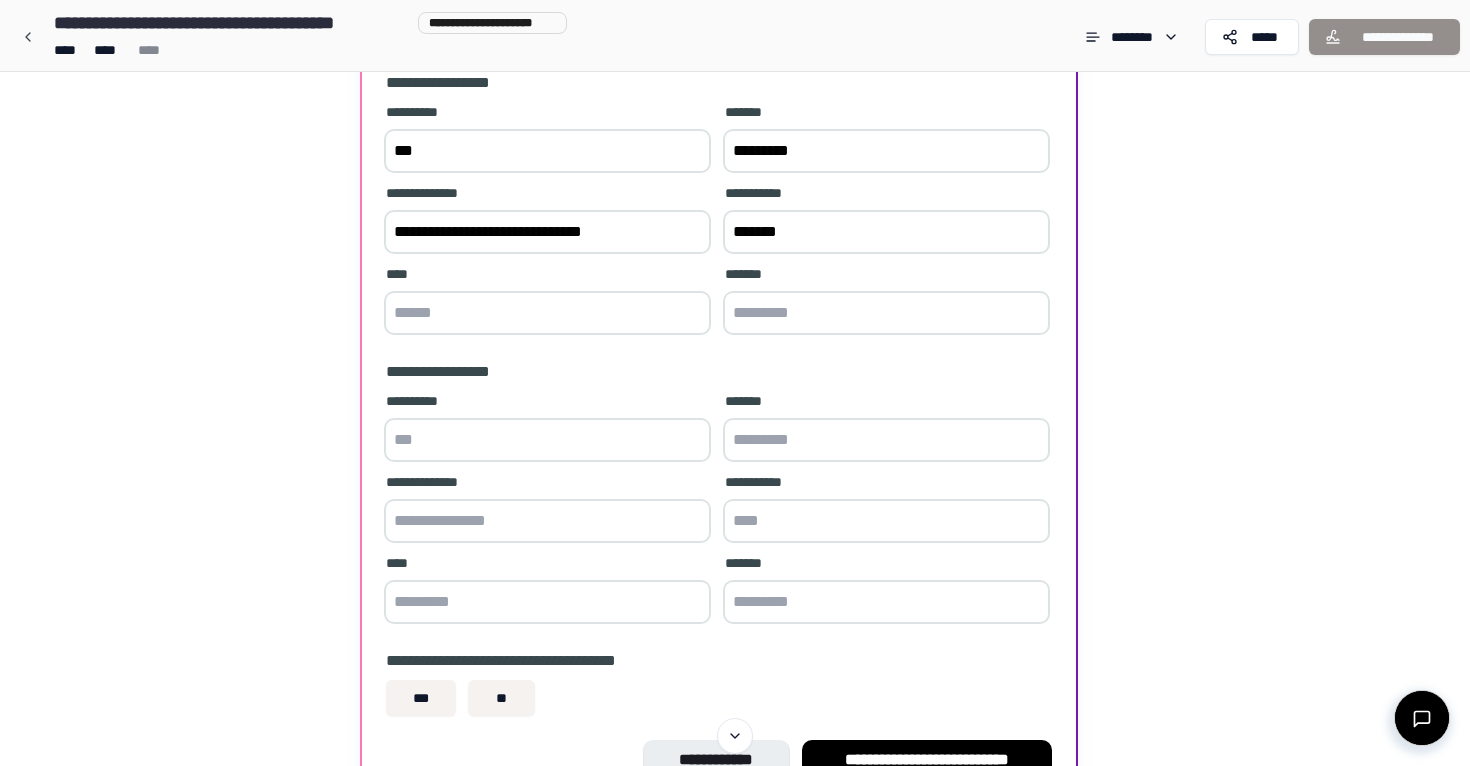 type on "*******" 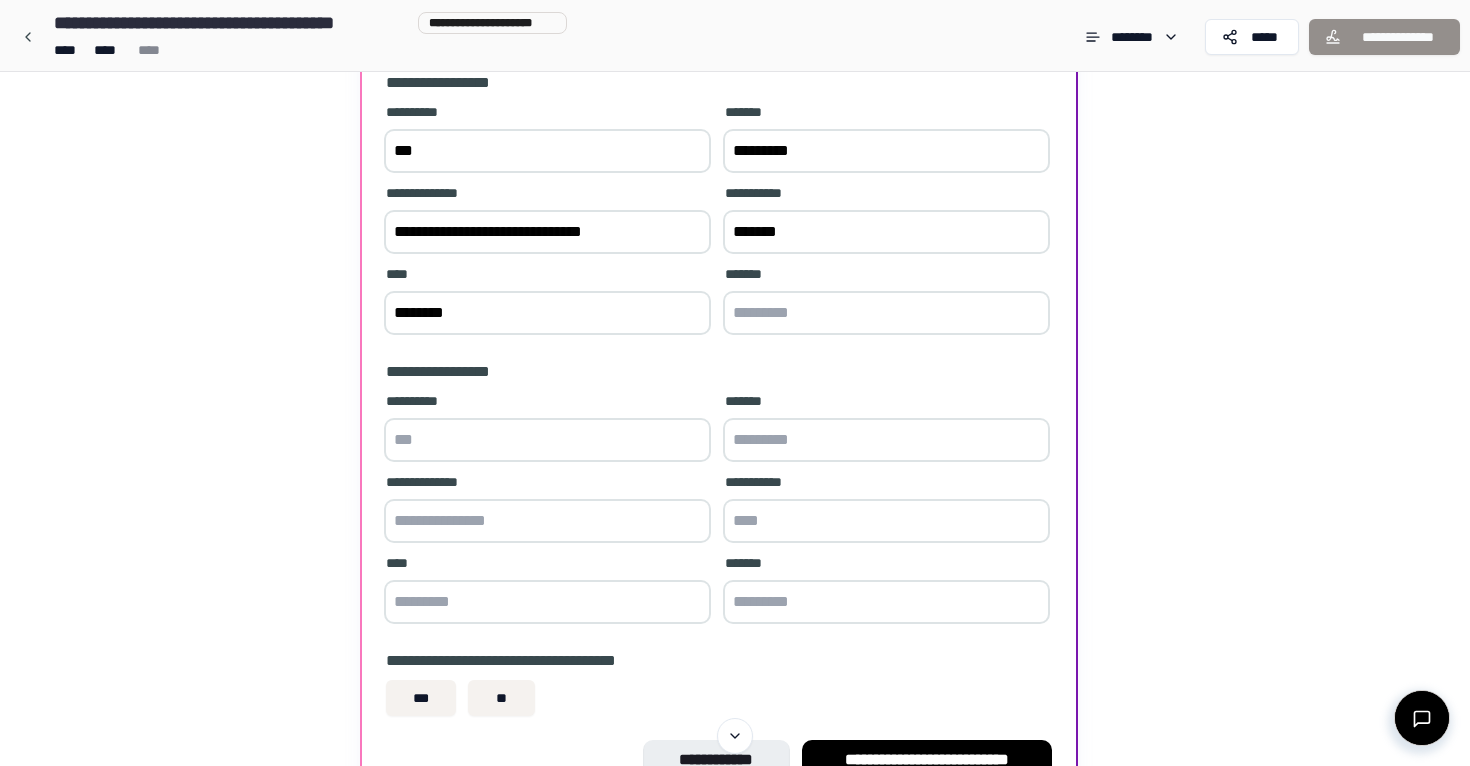 type on "********" 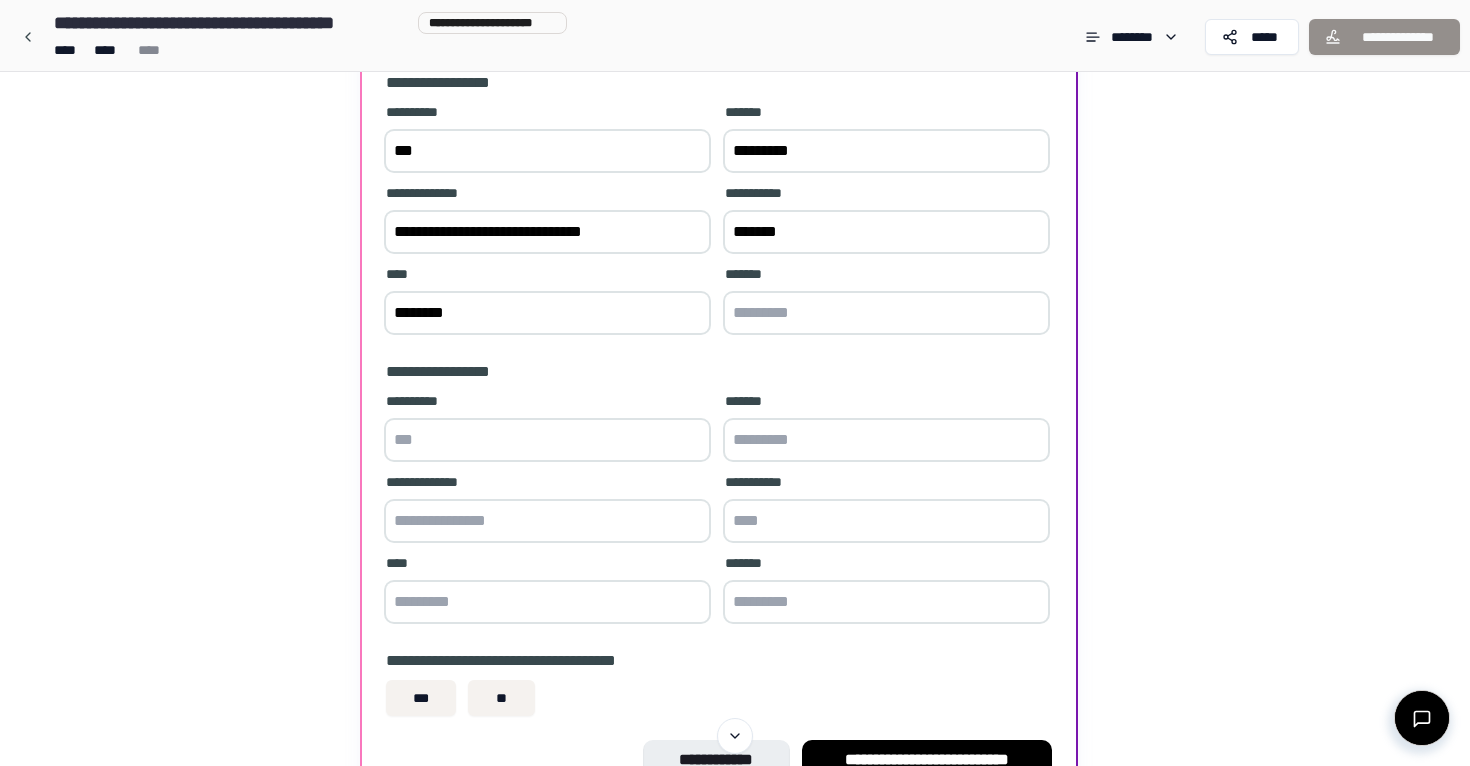 click at bounding box center [886, 313] 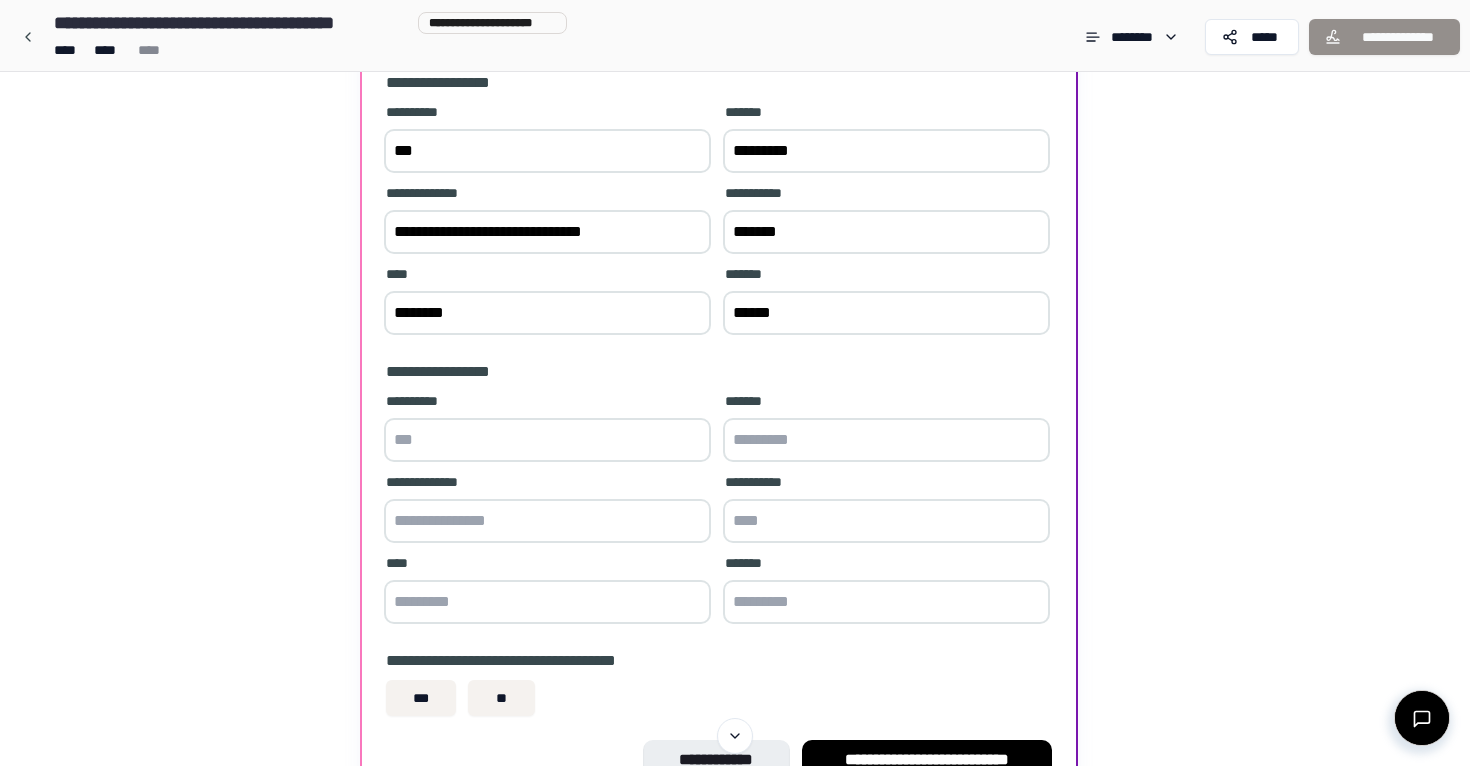 type on "******" 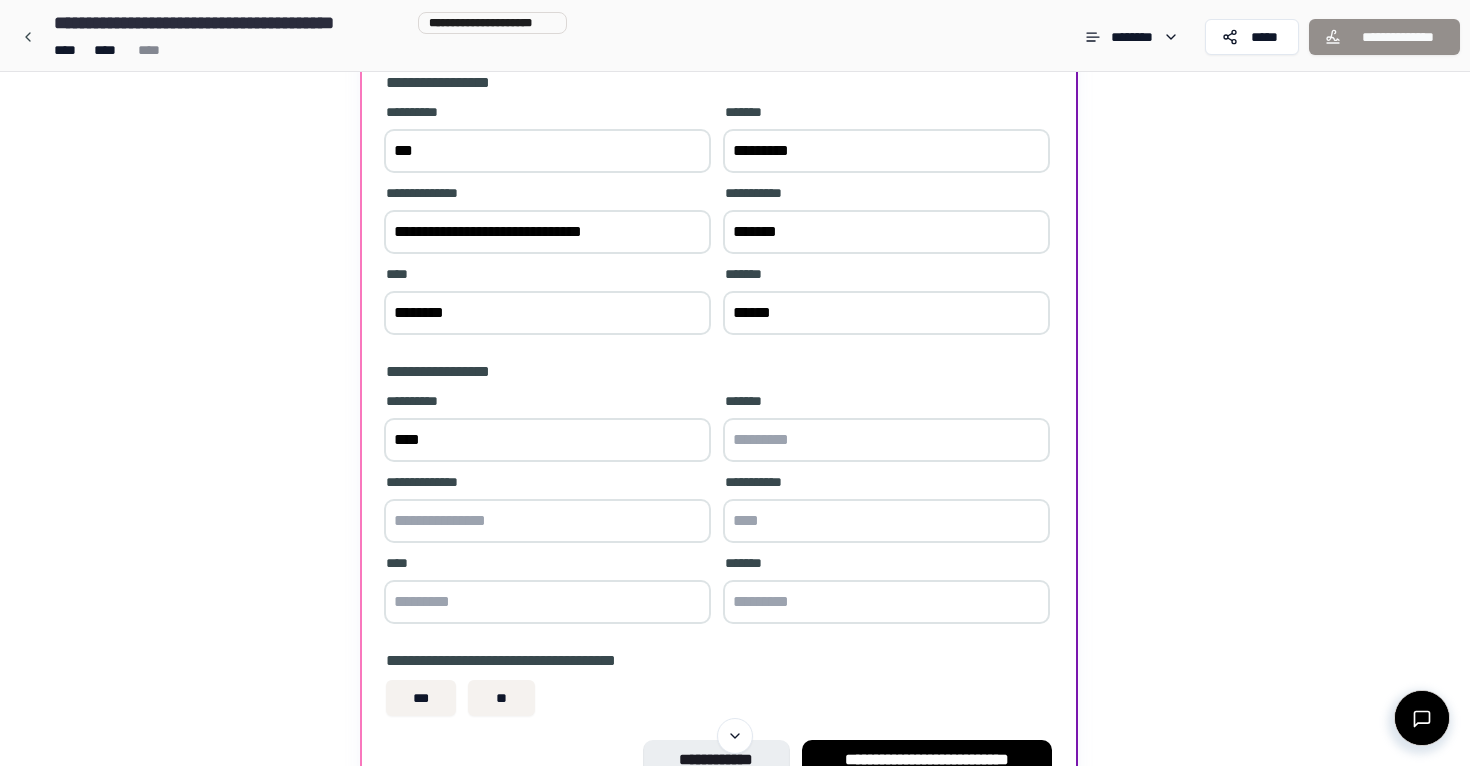 type on "****" 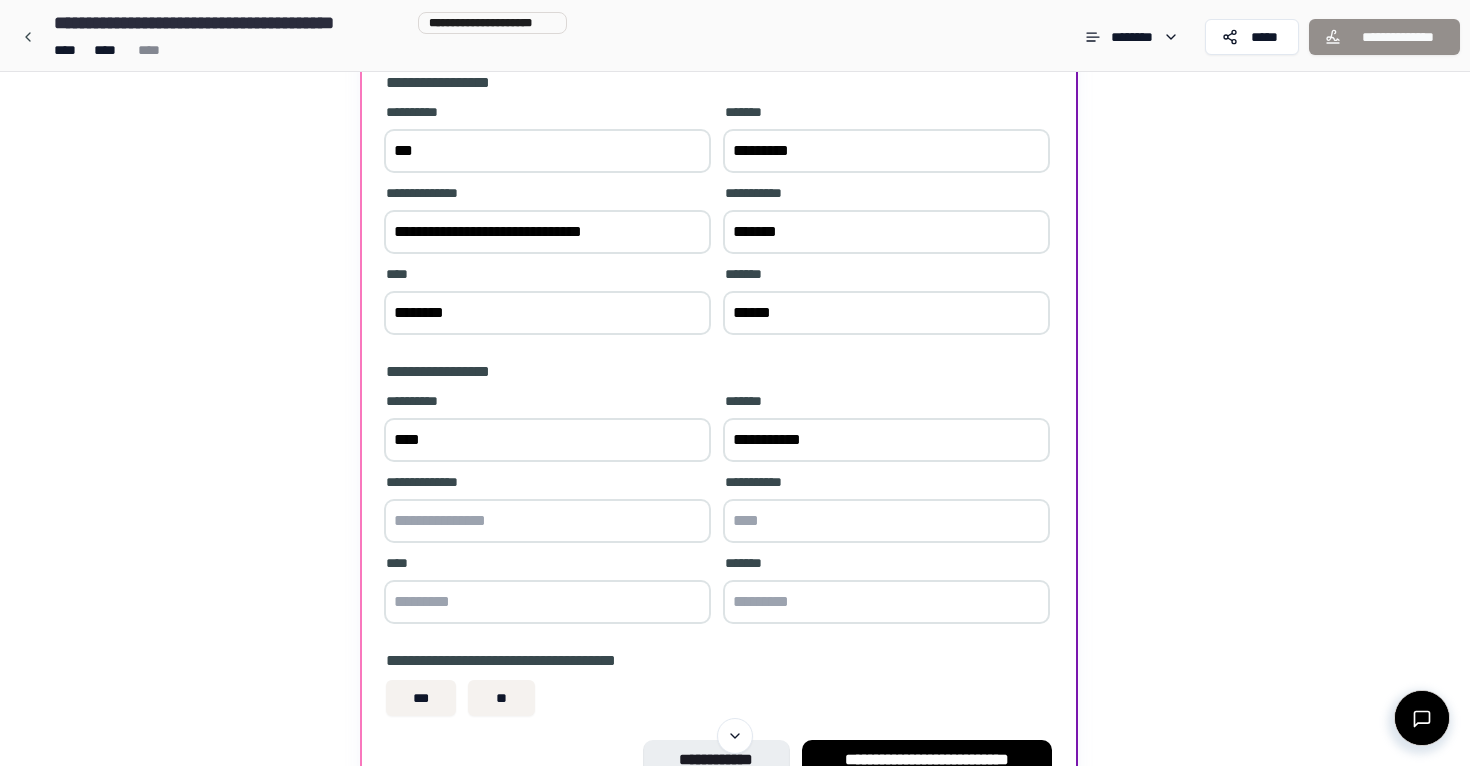 type on "**********" 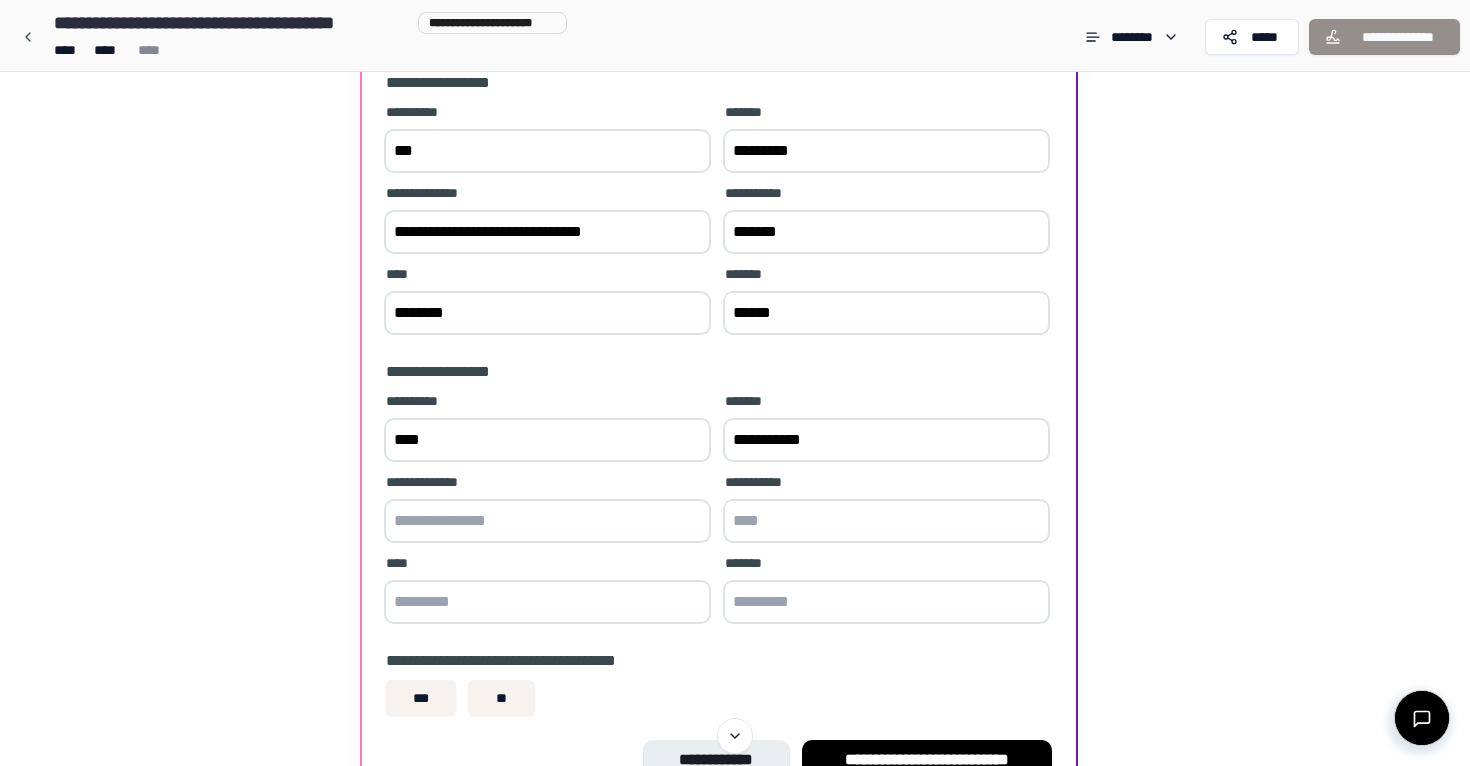 click at bounding box center [547, 521] 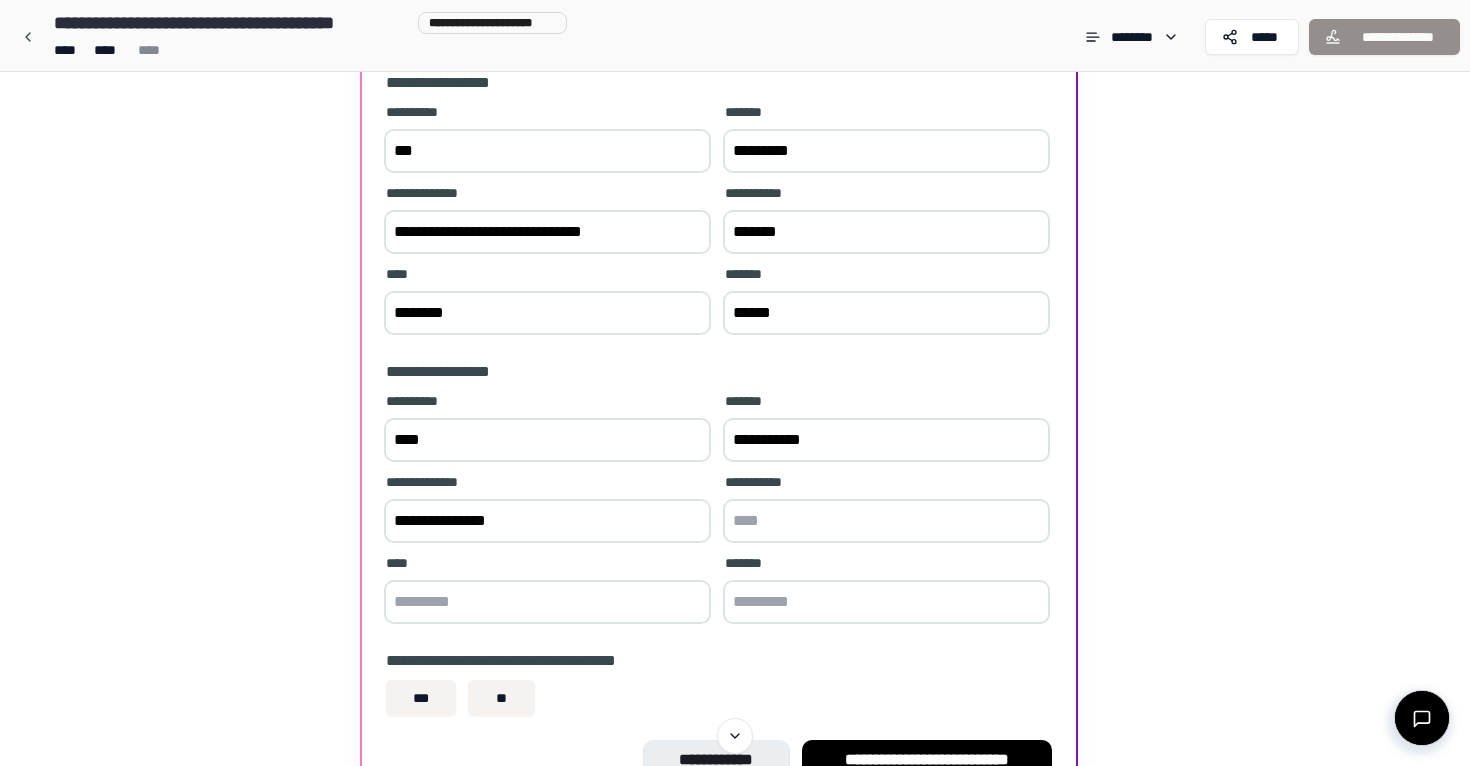 type on "**********" 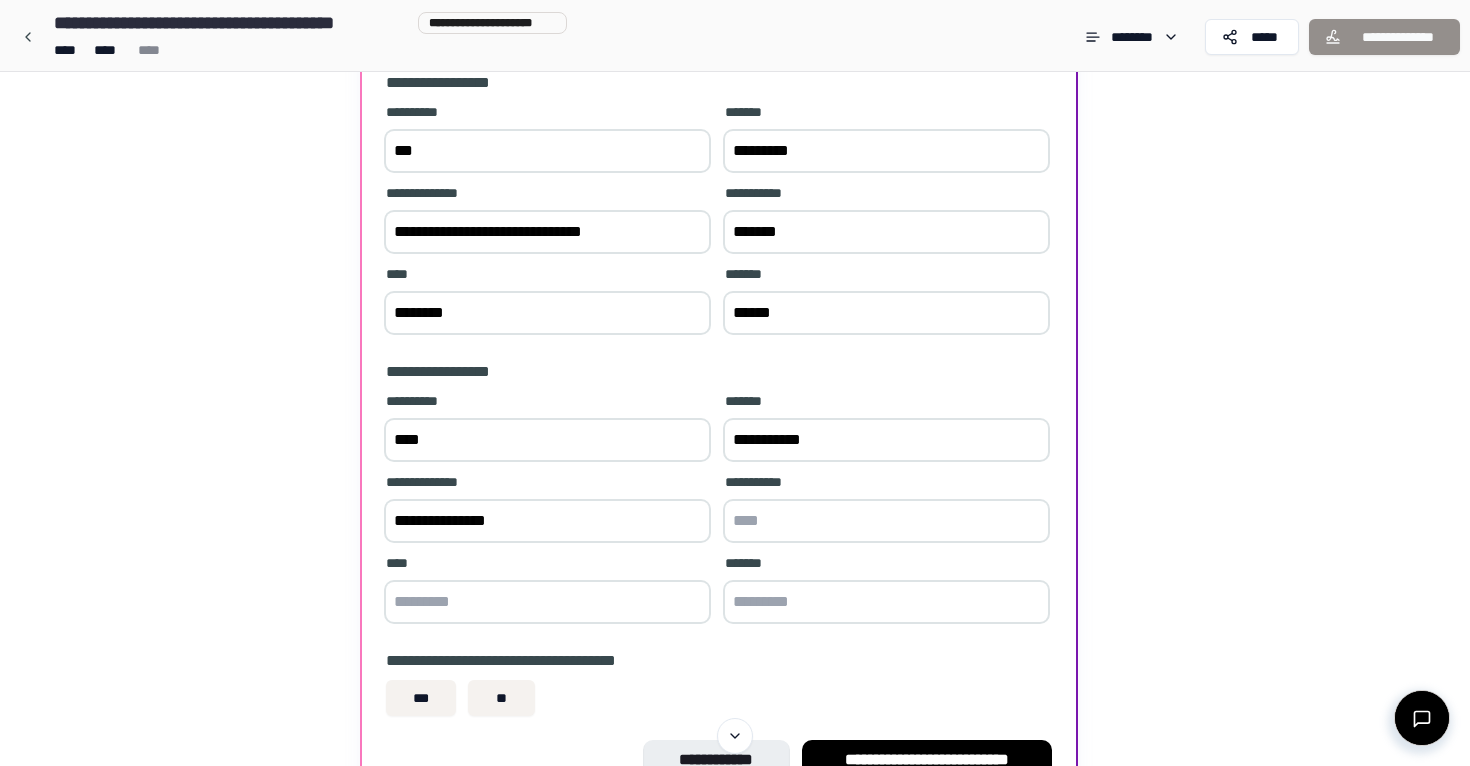 click at bounding box center [886, 521] 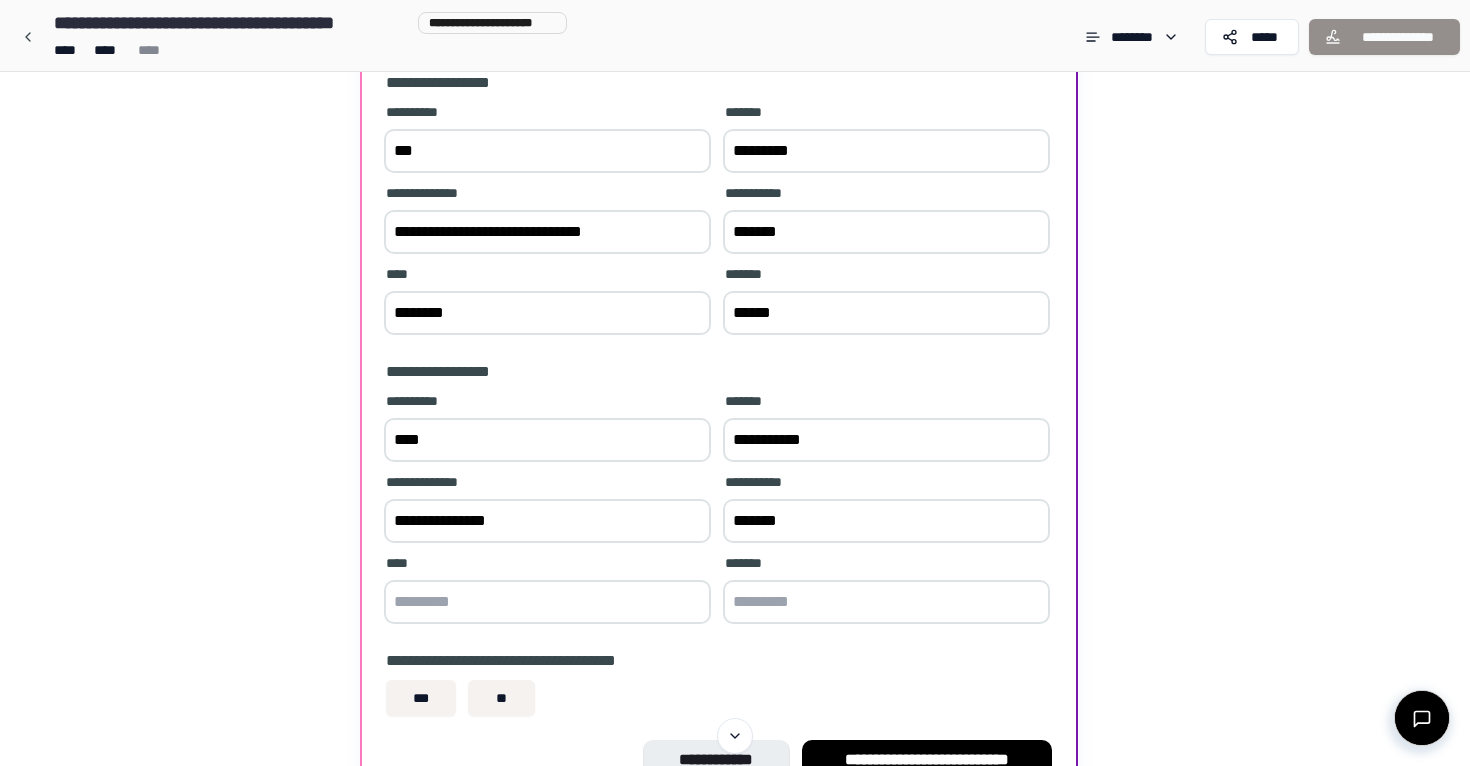 type on "*******" 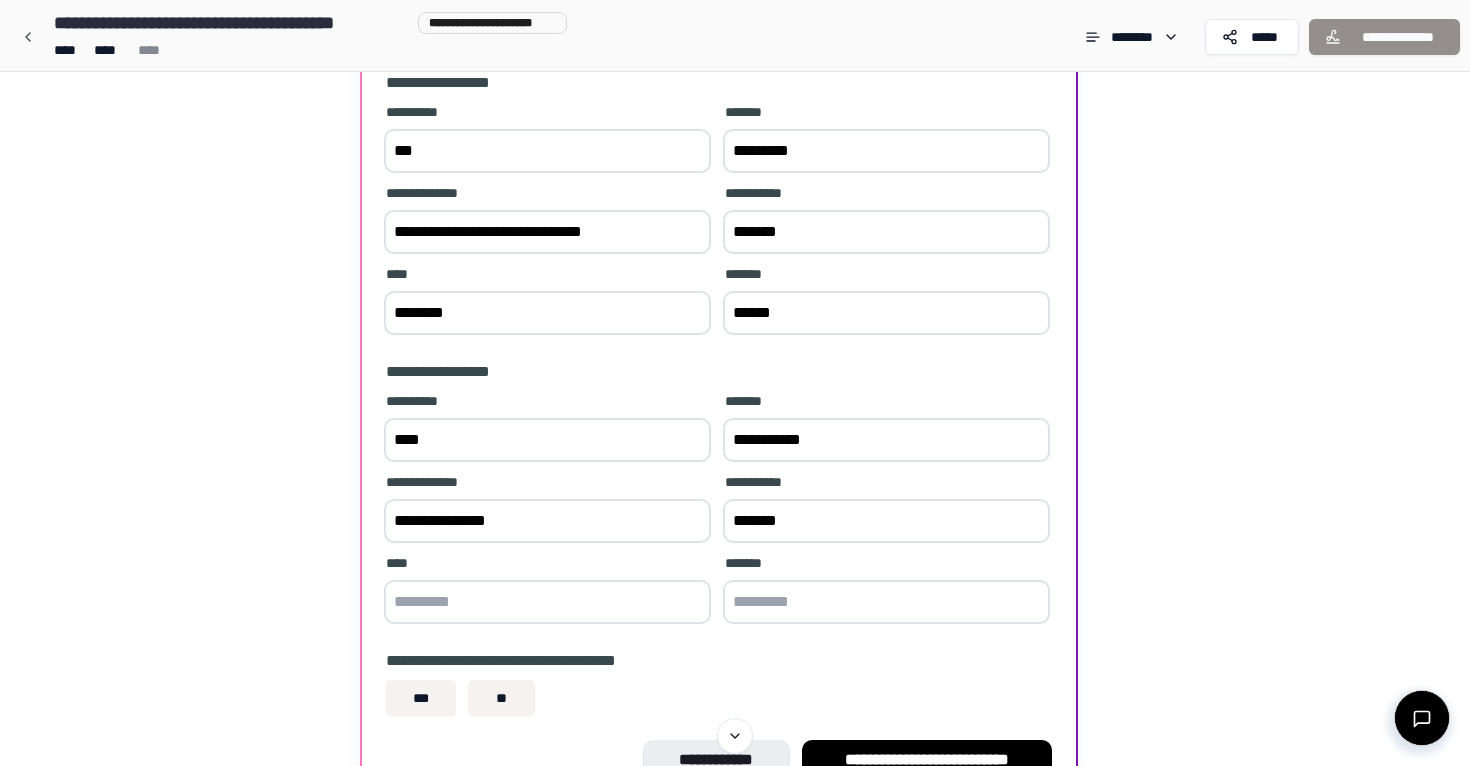 click on "****" at bounding box center (547, 591) 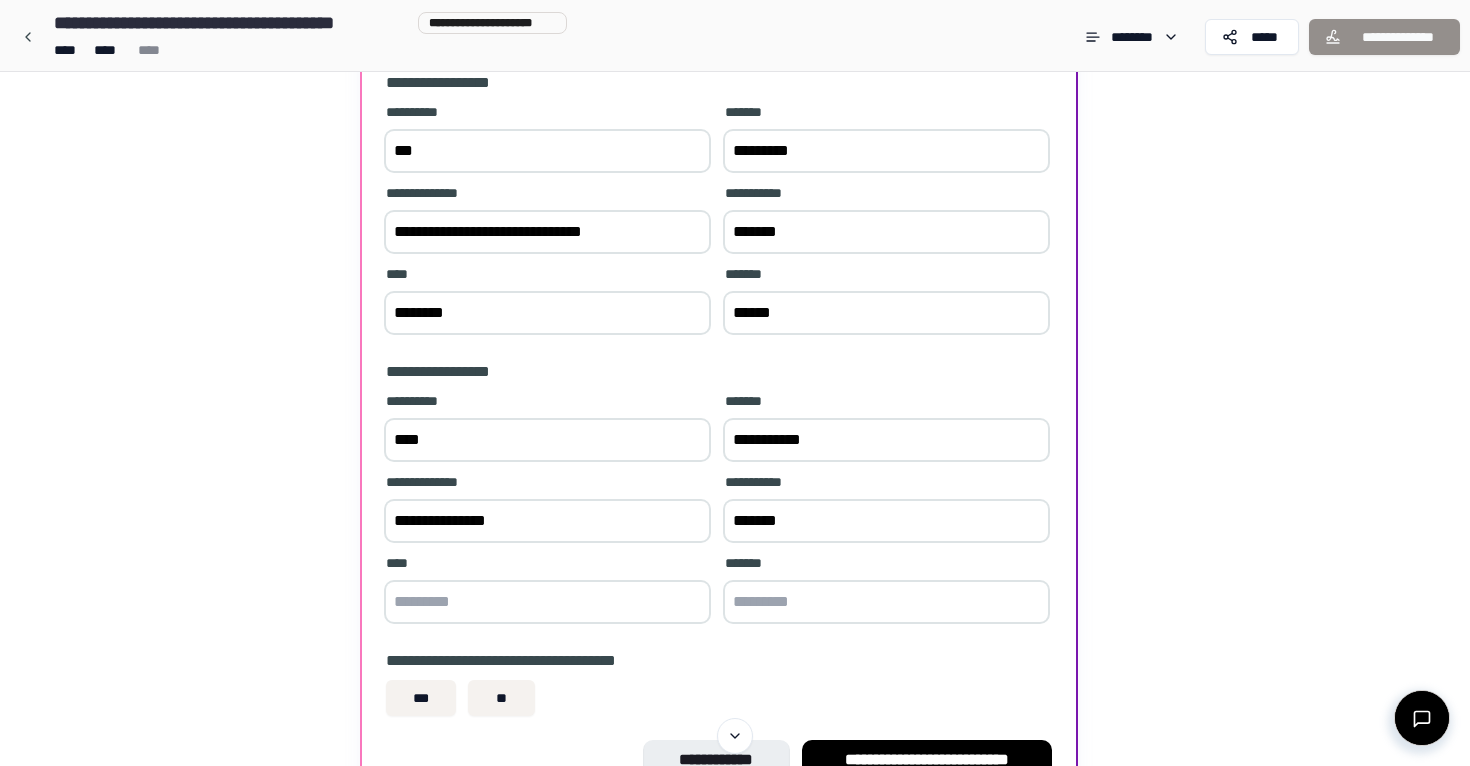 click at bounding box center (547, 602) 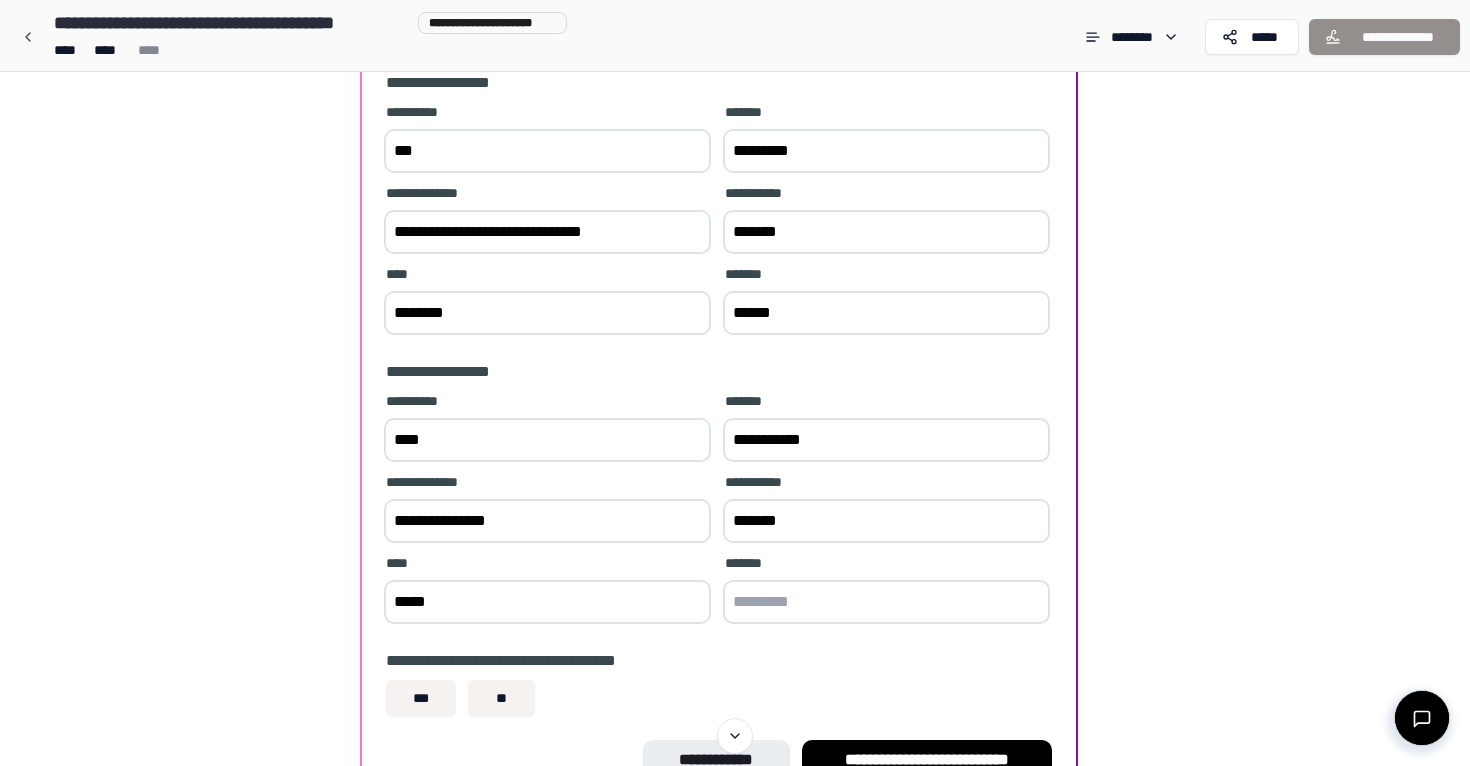 type on "*****" 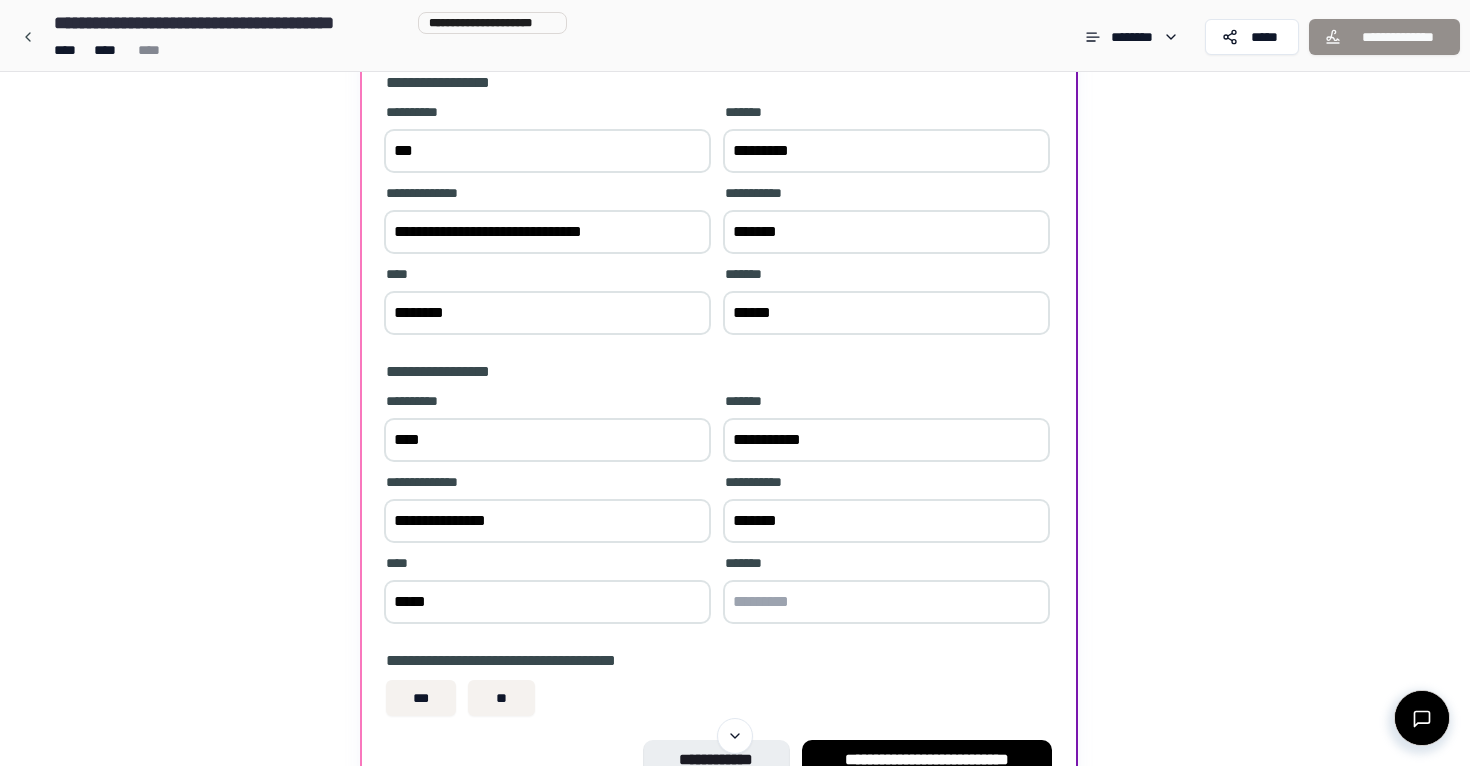 click at bounding box center [886, 602] 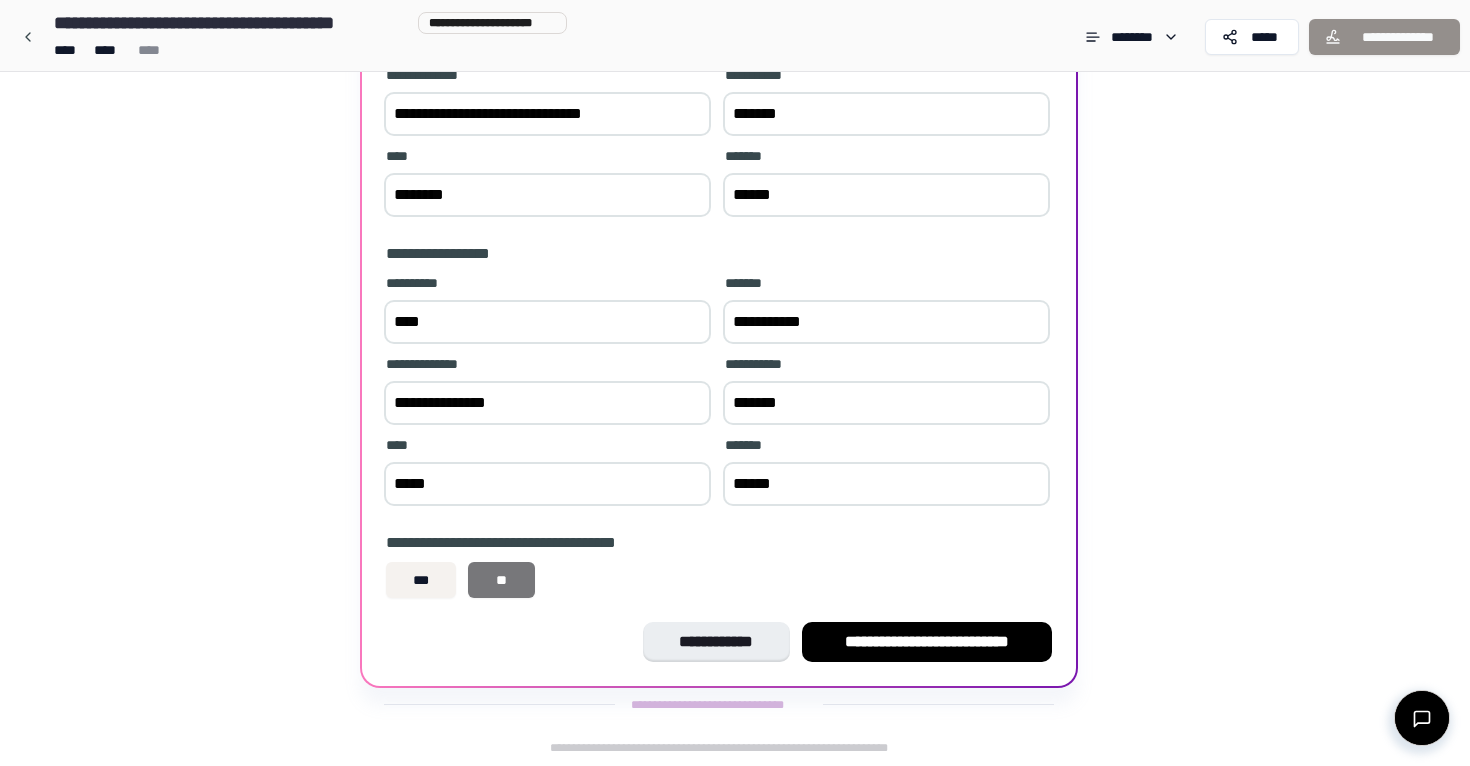 scroll, scrollTop: 337, scrollLeft: 0, axis: vertical 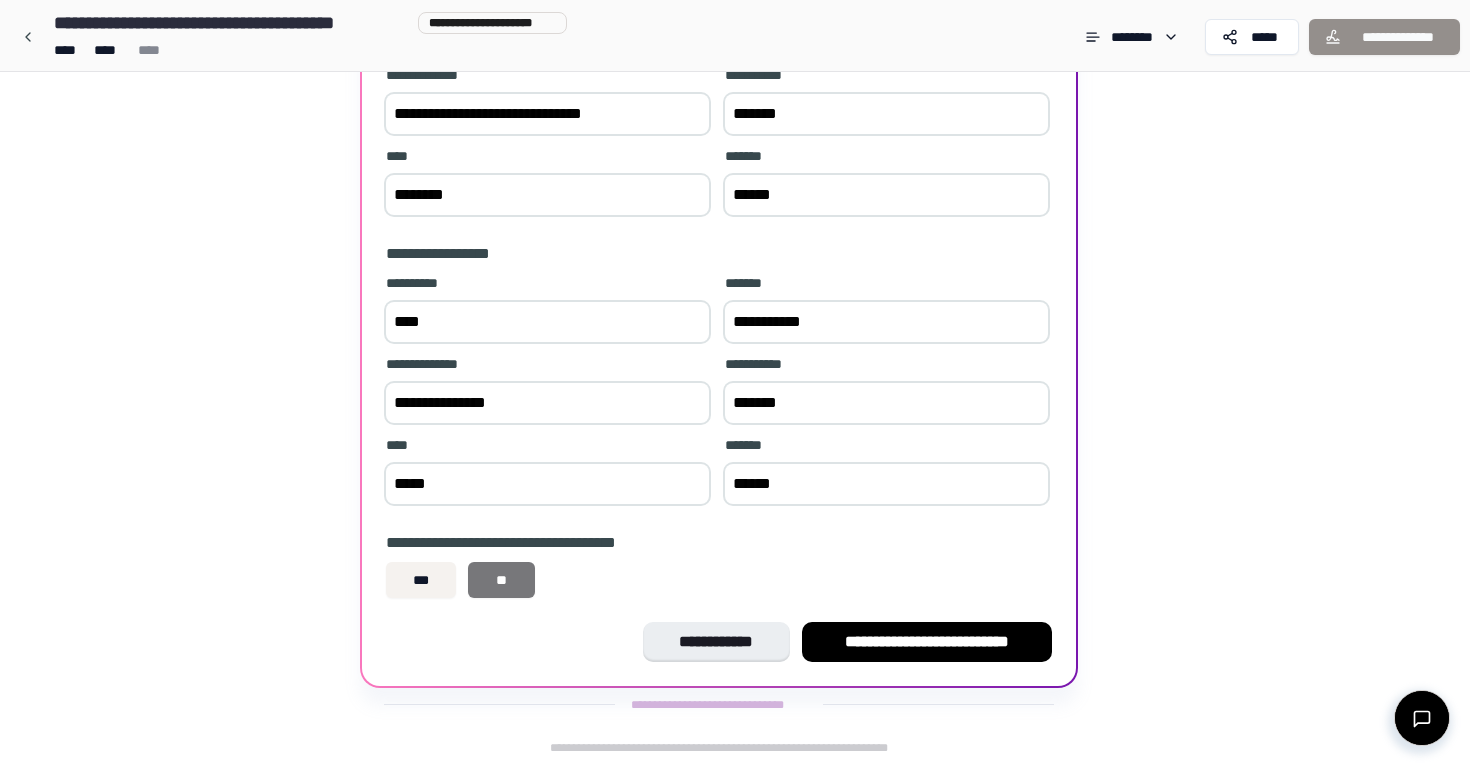 click on "**" at bounding box center (501, 580) 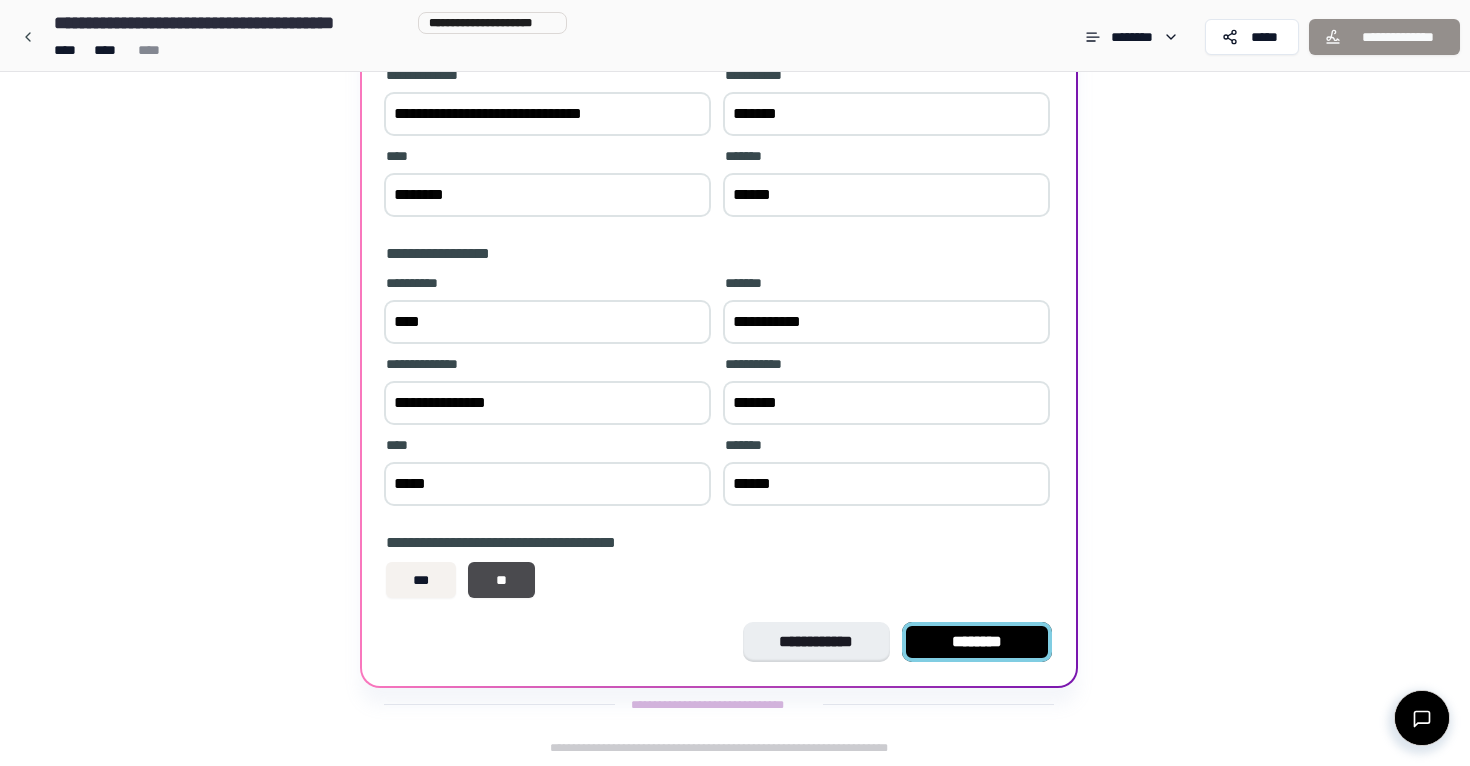 click on "********" at bounding box center [977, 642] 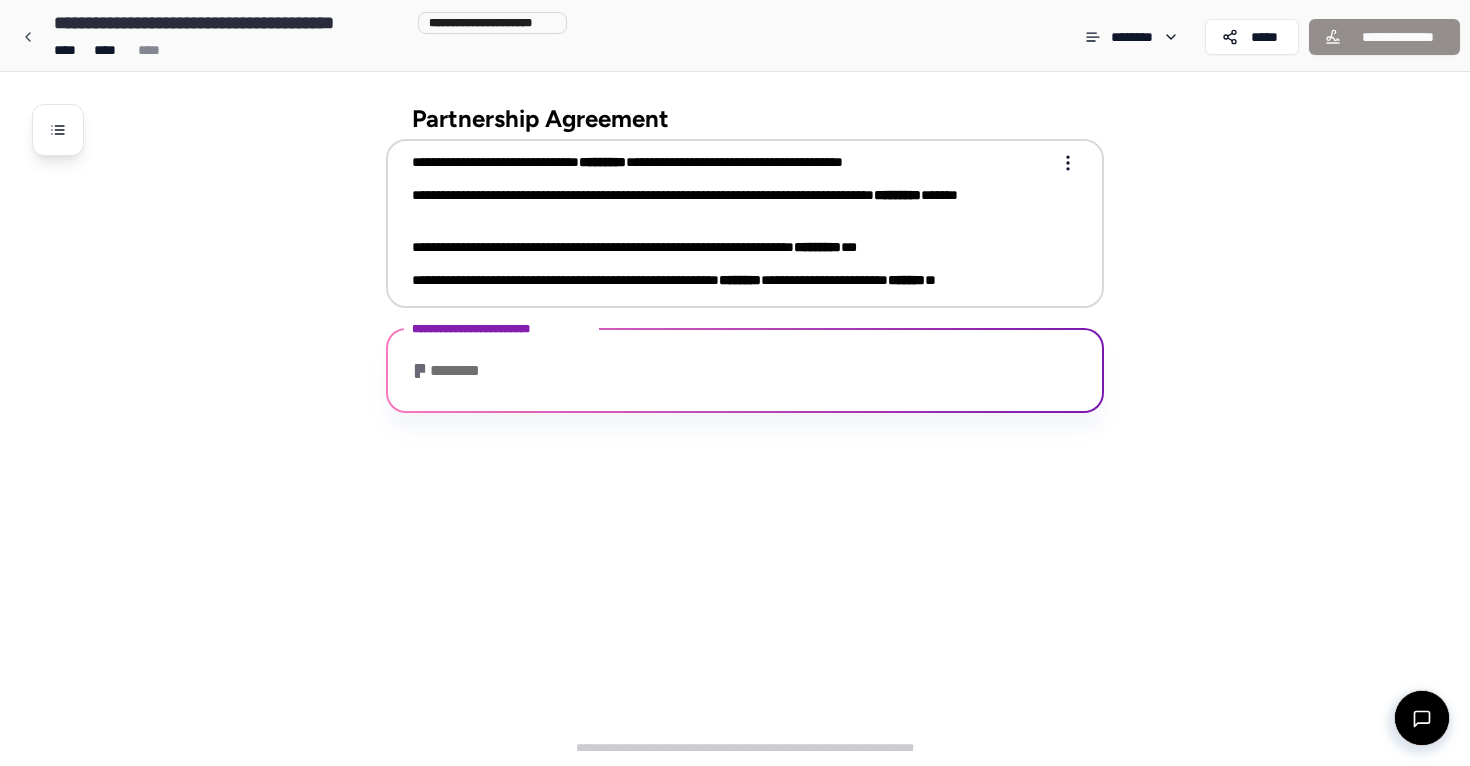 scroll, scrollTop: 245, scrollLeft: 0, axis: vertical 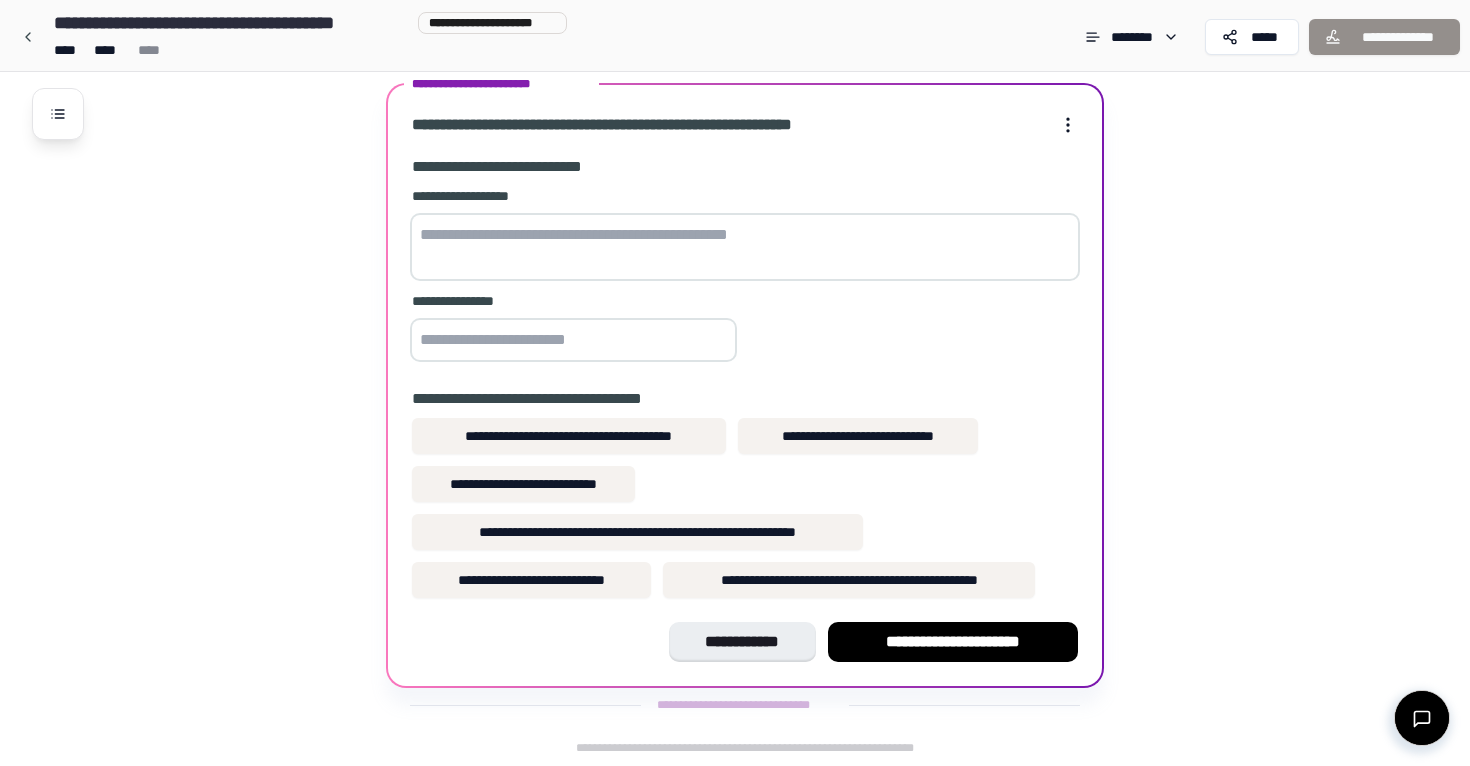 click at bounding box center [745, 247] 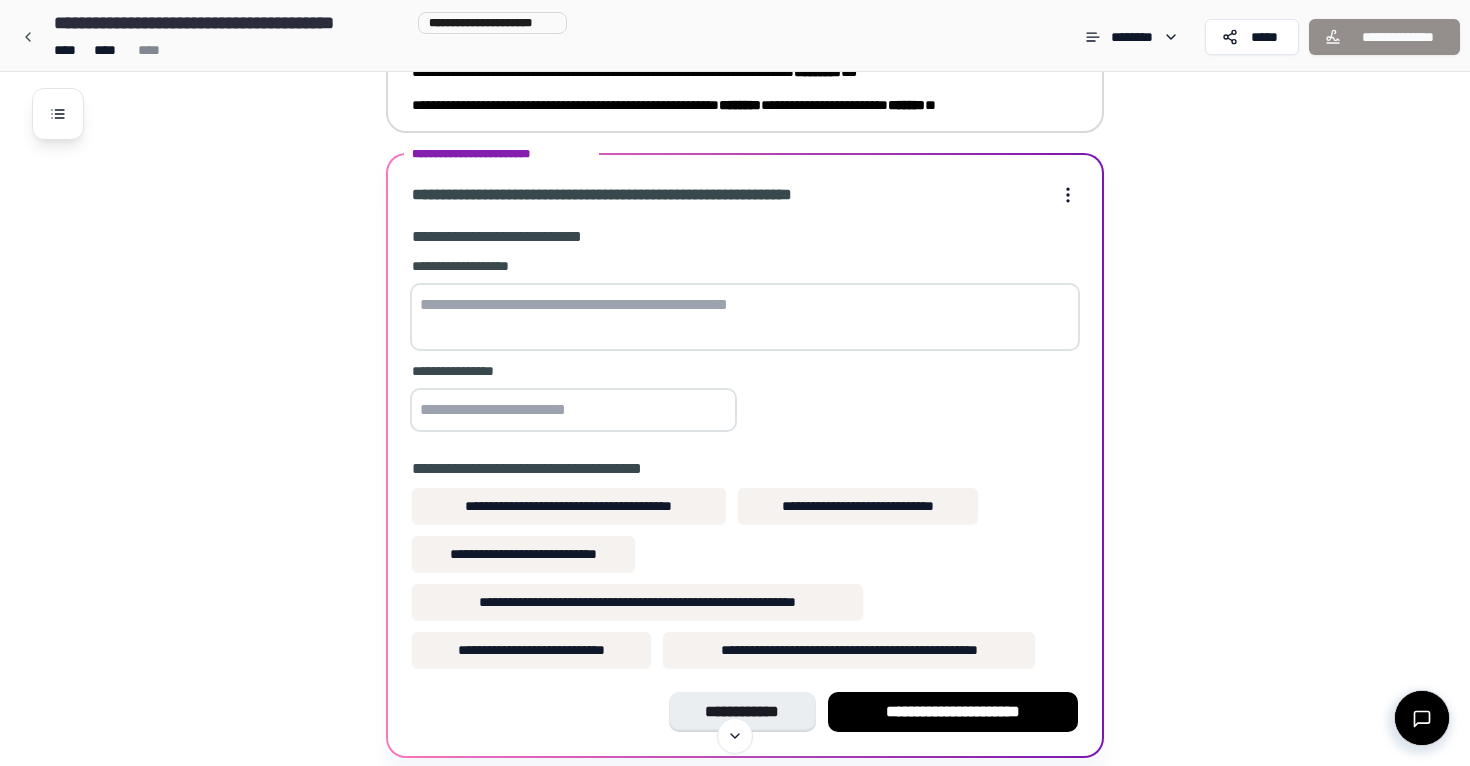 scroll, scrollTop: 189, scrollLeft: 0, axis: vertical 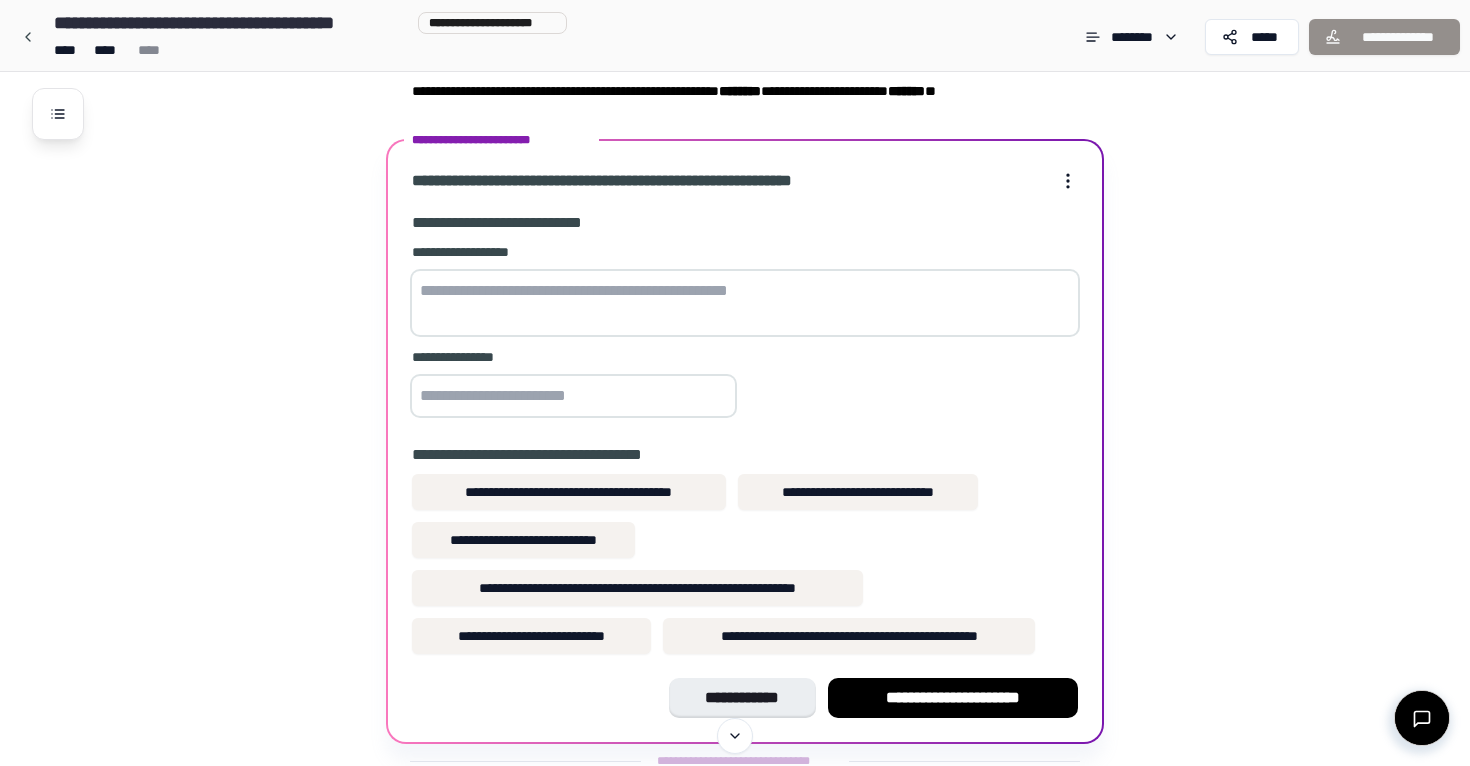 click on "**********" at bounding box center [573, 385] 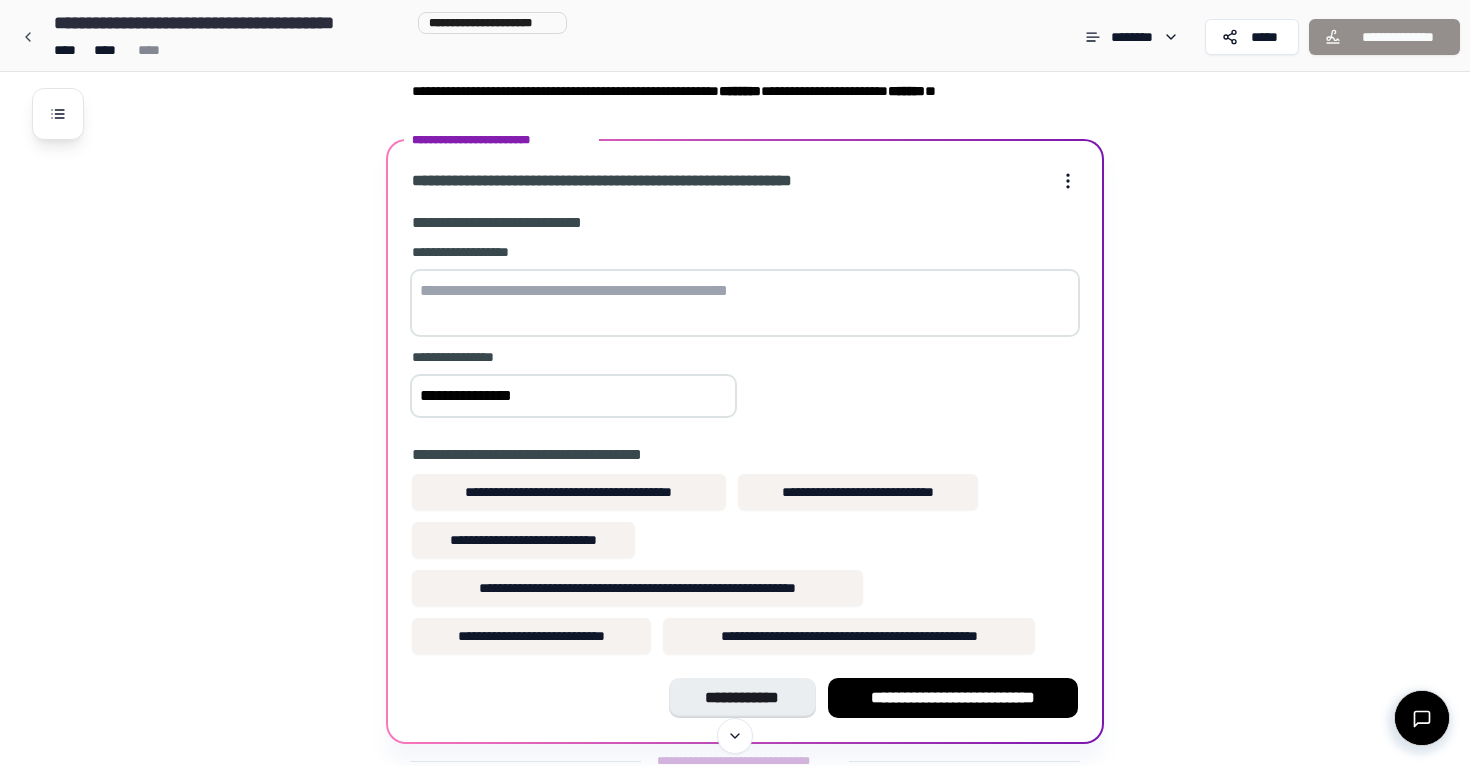 click at bounding box center [745, 303] 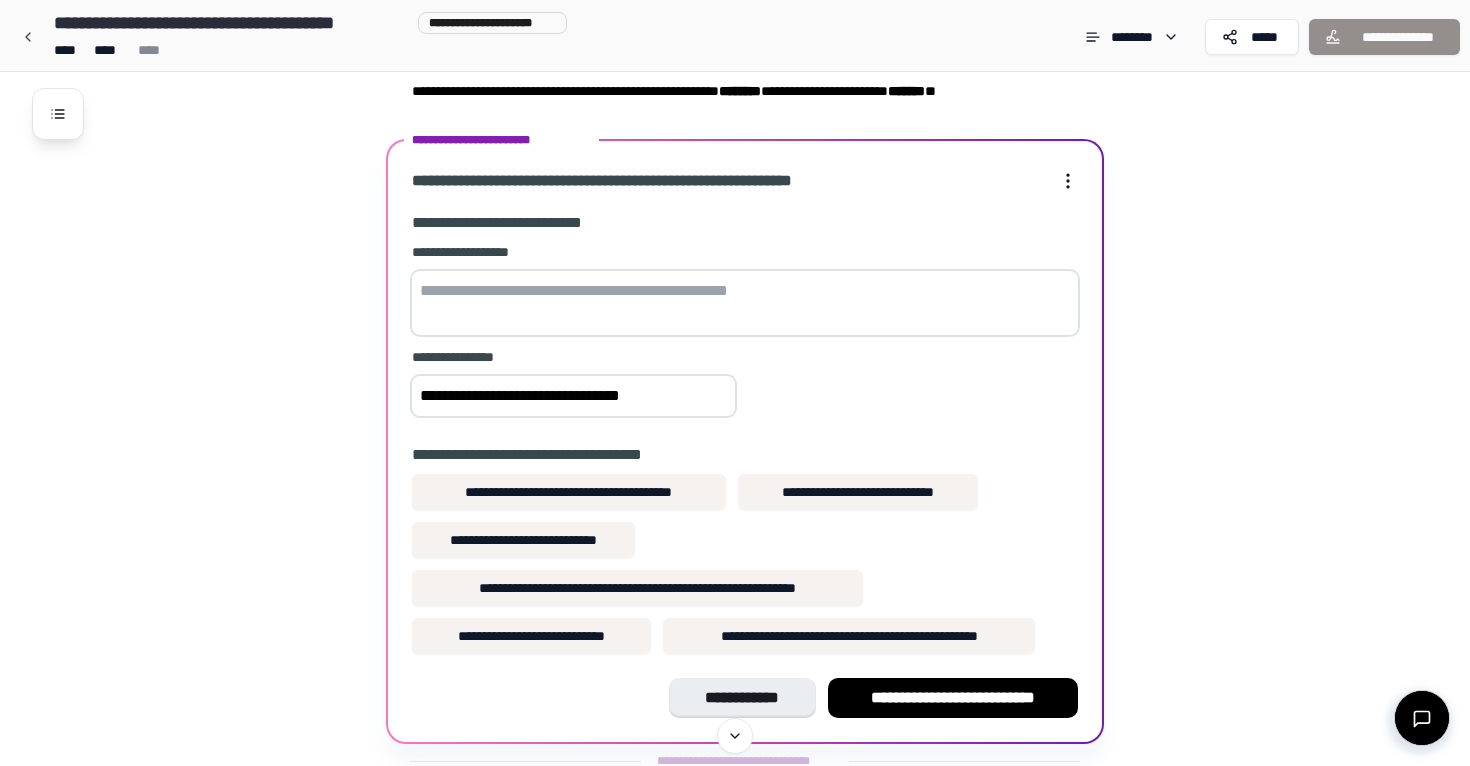 type on "**********" 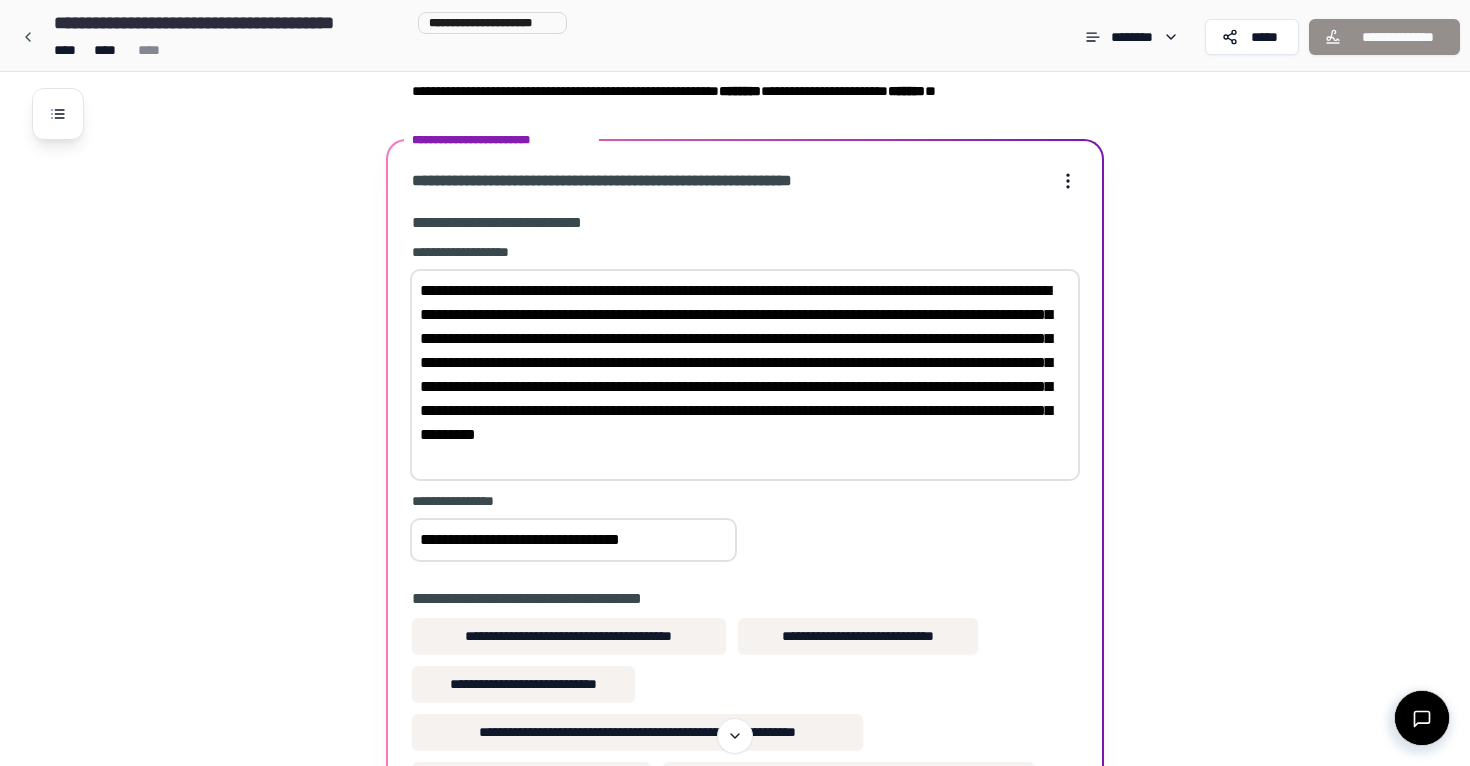 click on "**********" at bounding box center (745, 375) 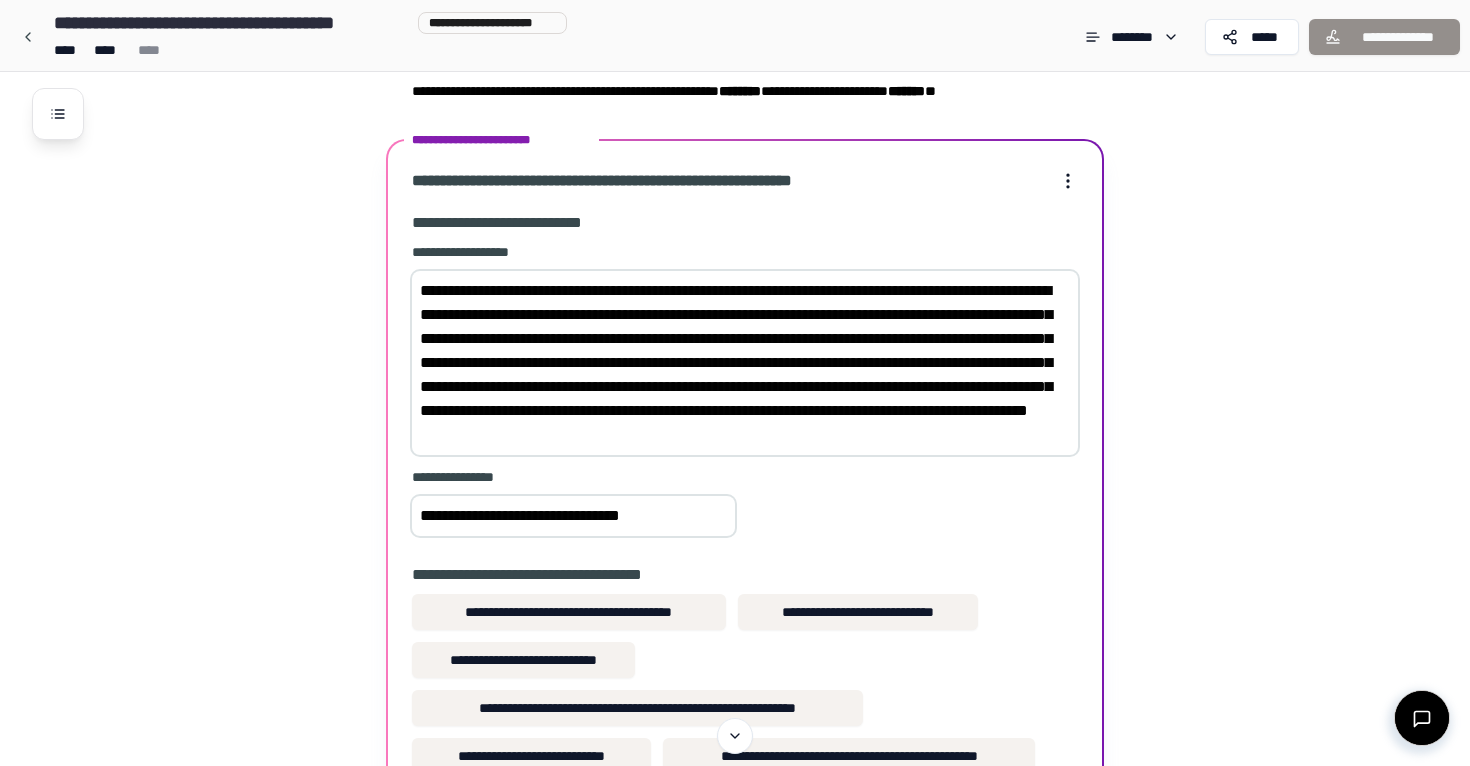 drag, startPoint x: 686, startPoint y: 311, endPoint x: 986, endPoint y: 336, distance: 301.03986 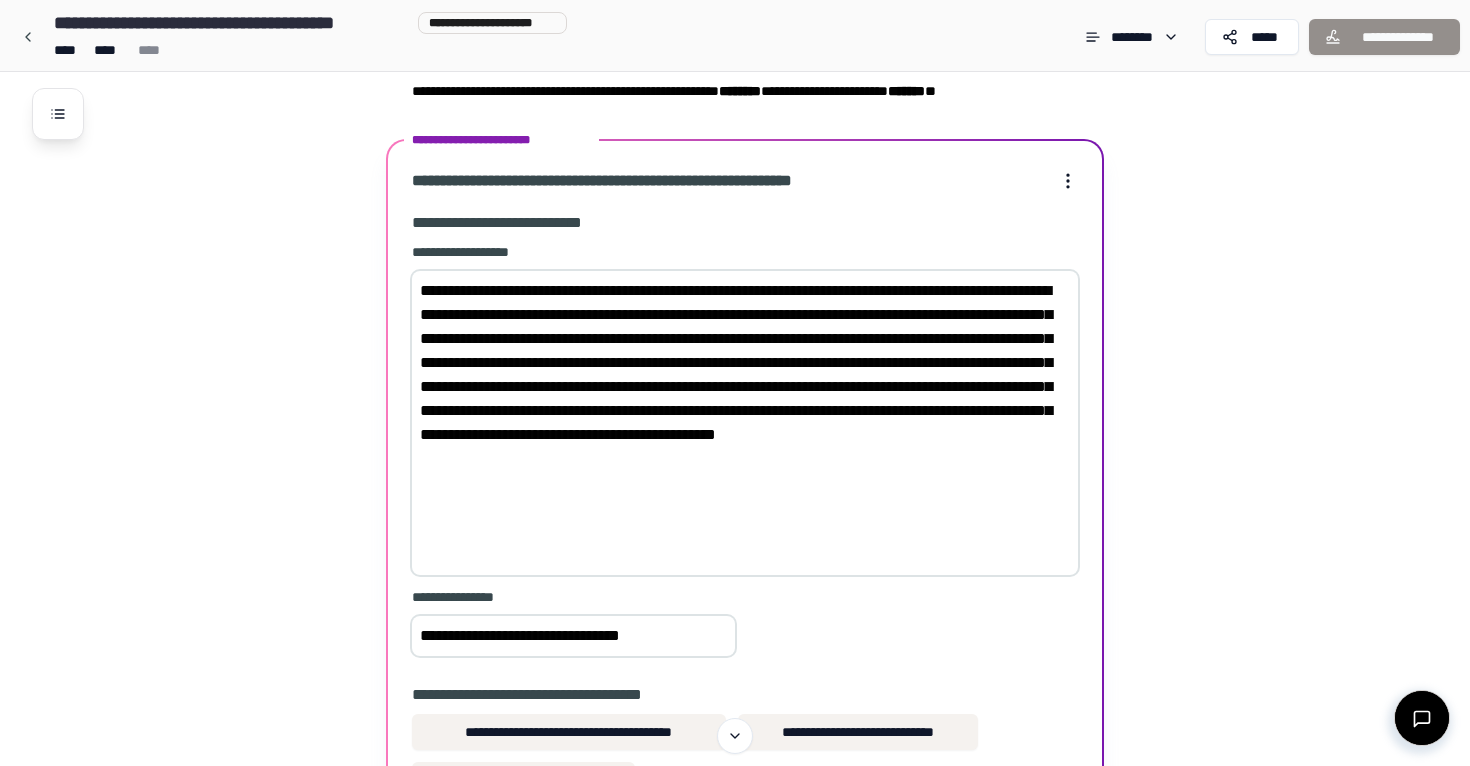click on "**********" at bounding box center (745, 423) 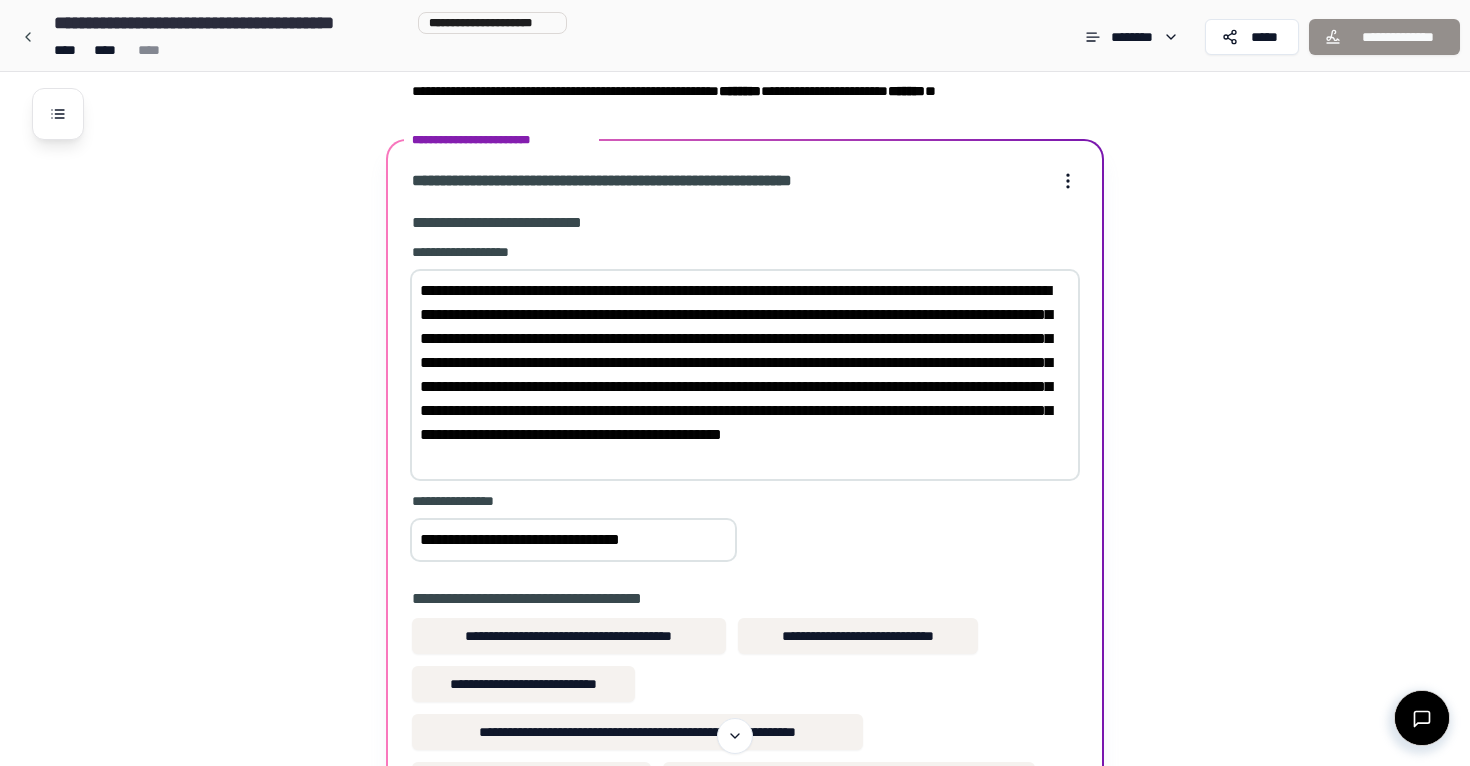 drag, startPoint x: 507, startPoint y: 410, endPoint x: 415, endPoint y: 414, distance: 92.086914 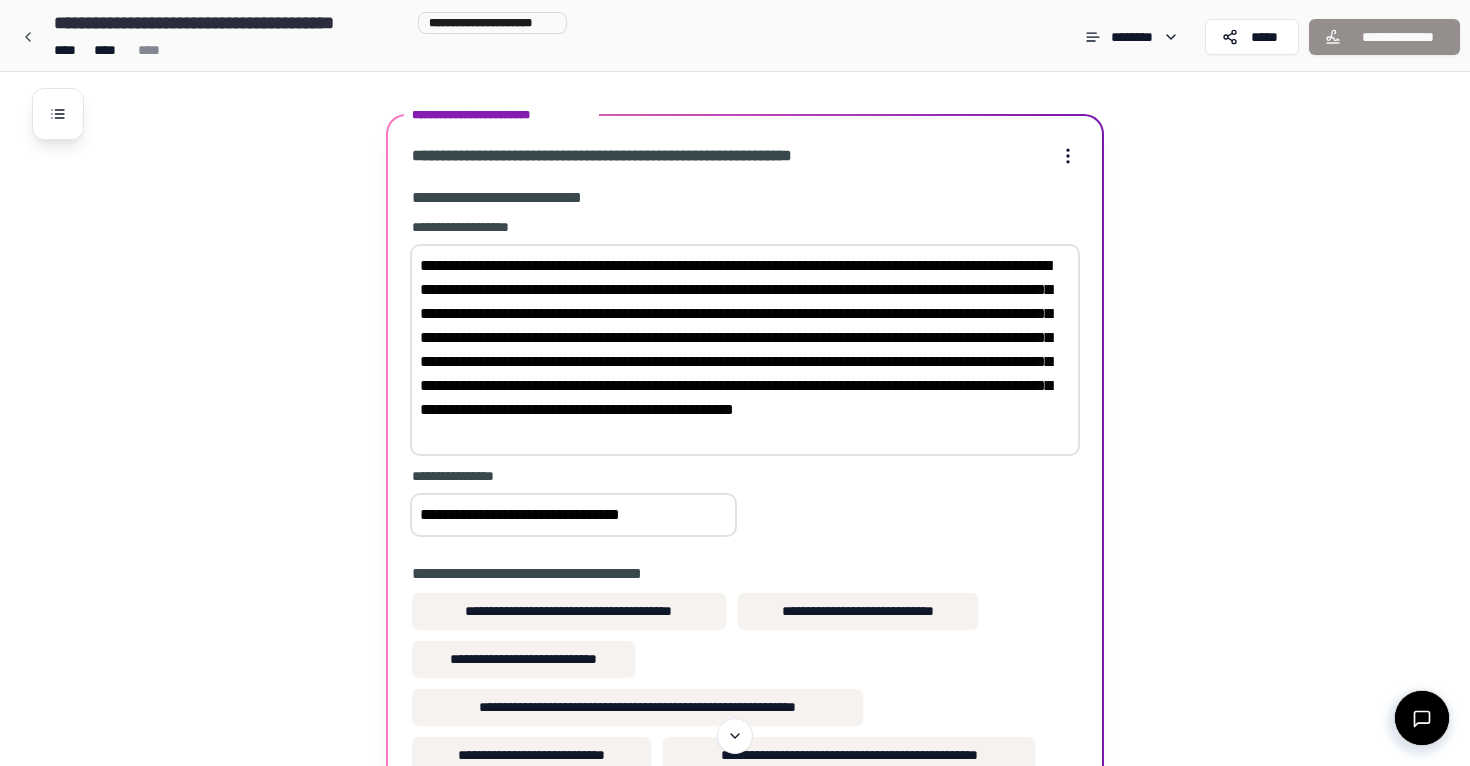 scroll, scrollTop: 223, scrollLeft: 0, axis: vertical 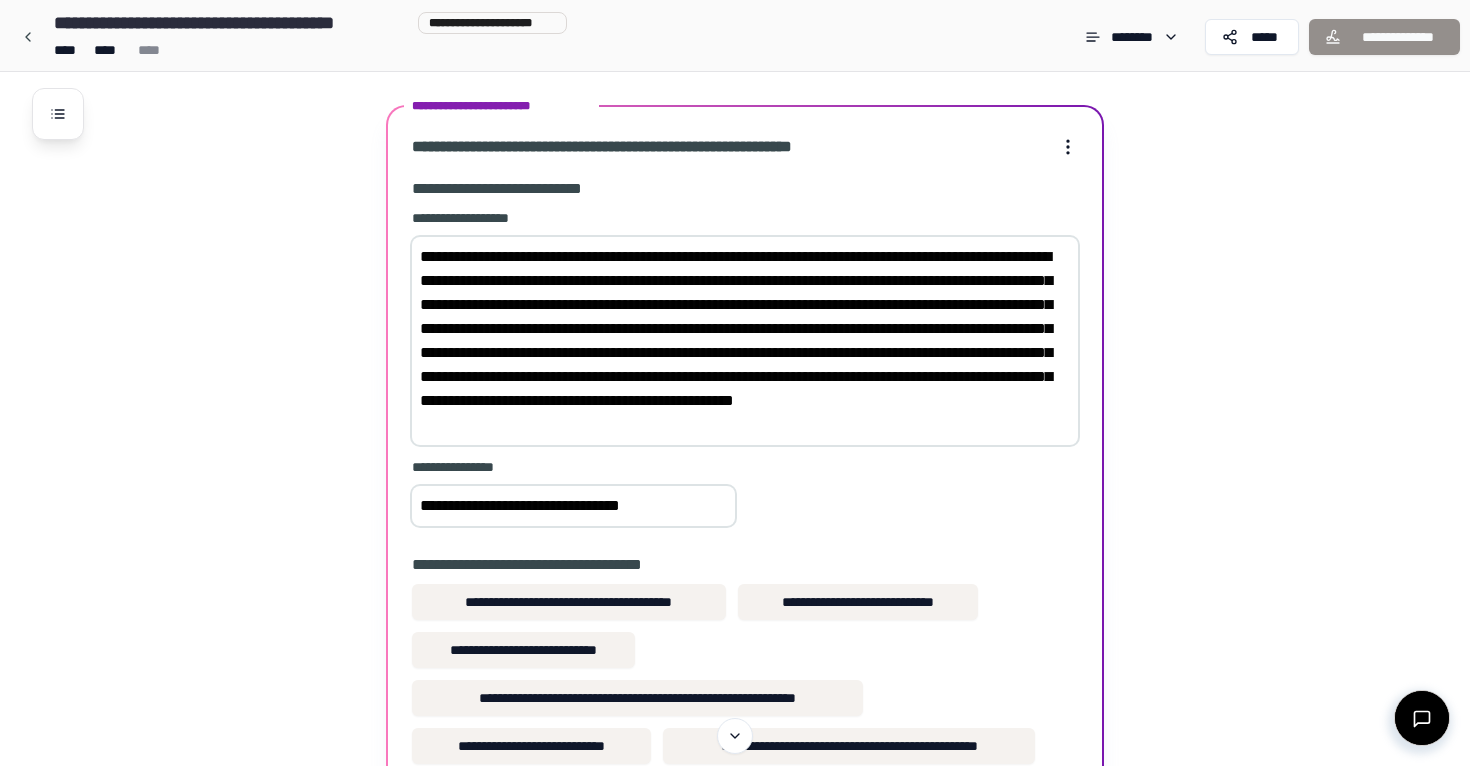 drag, startPoint x: 843, startPoint y: 427, endPoint x: 716, endPoint y: 430, distance: 127.03543 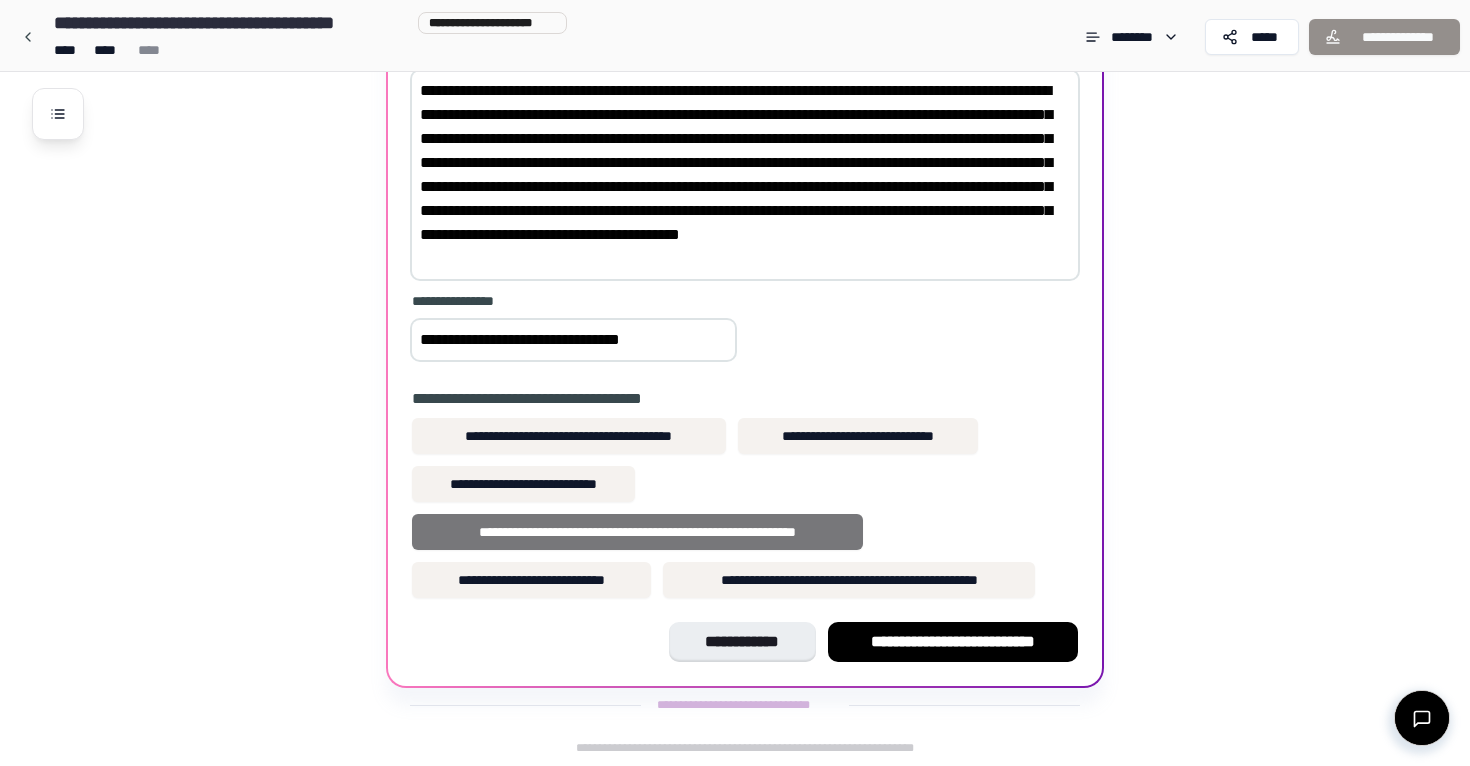 scroll, scrollTop: 389, scrollLeft: 0, axis: vertical 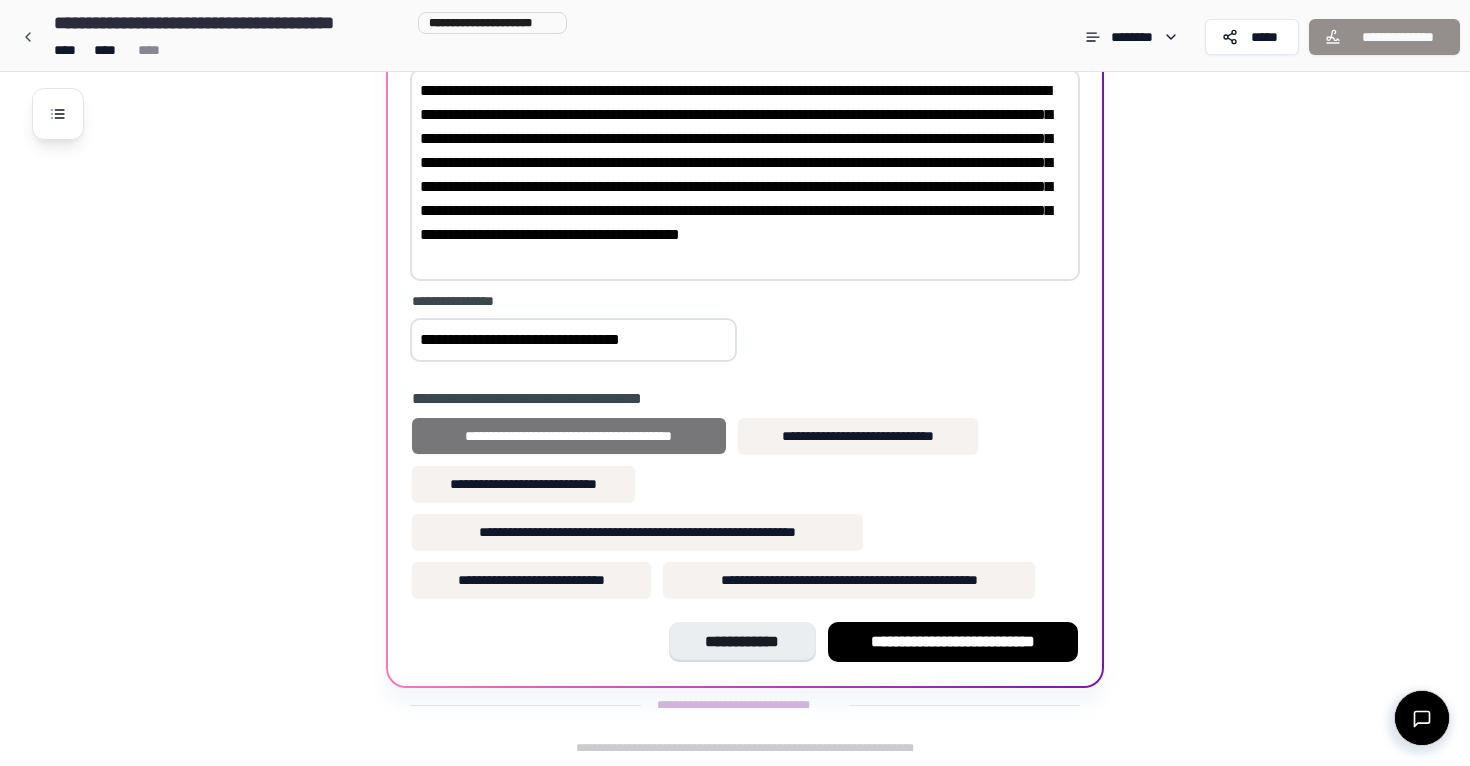 type on "**********" 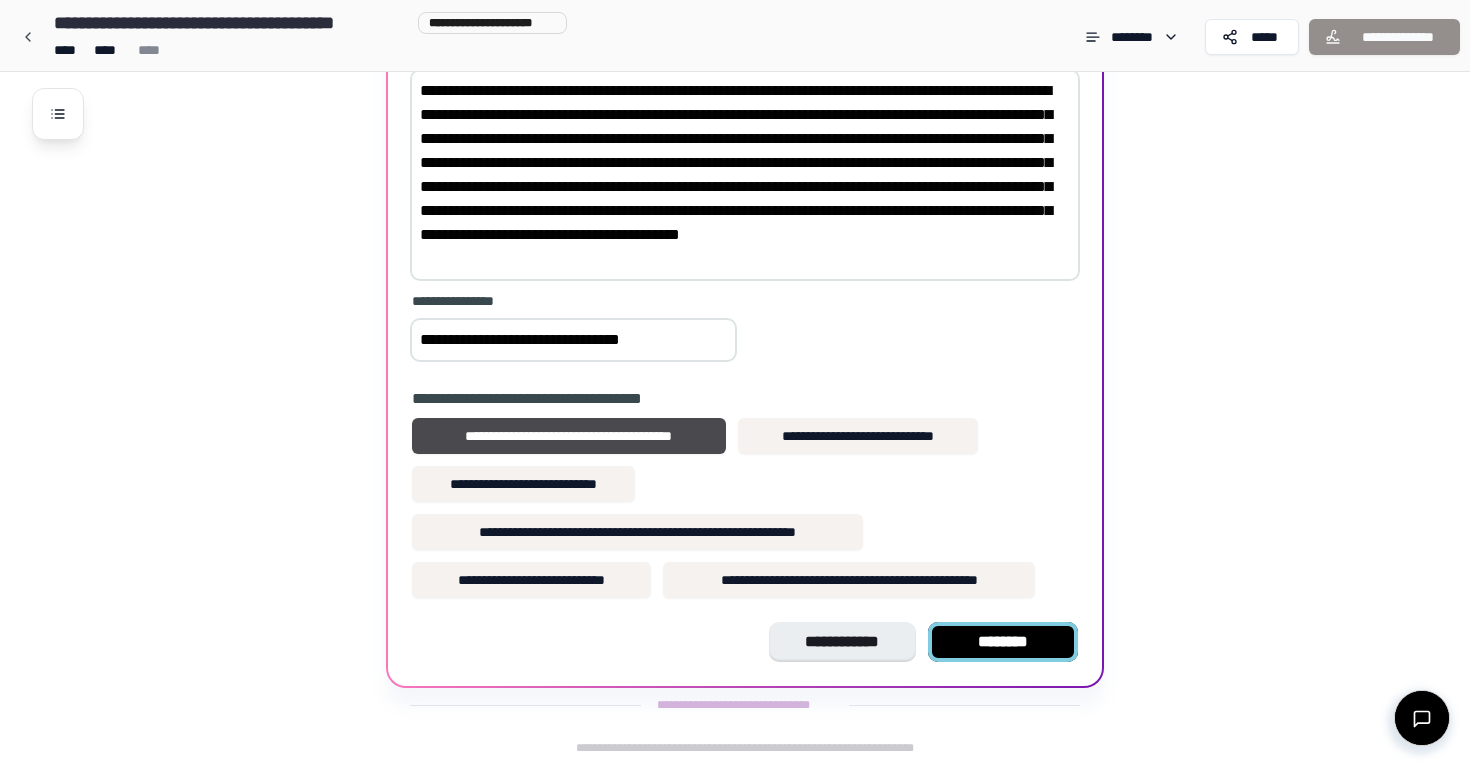 click on "********" at bounding box center (1003, 642) 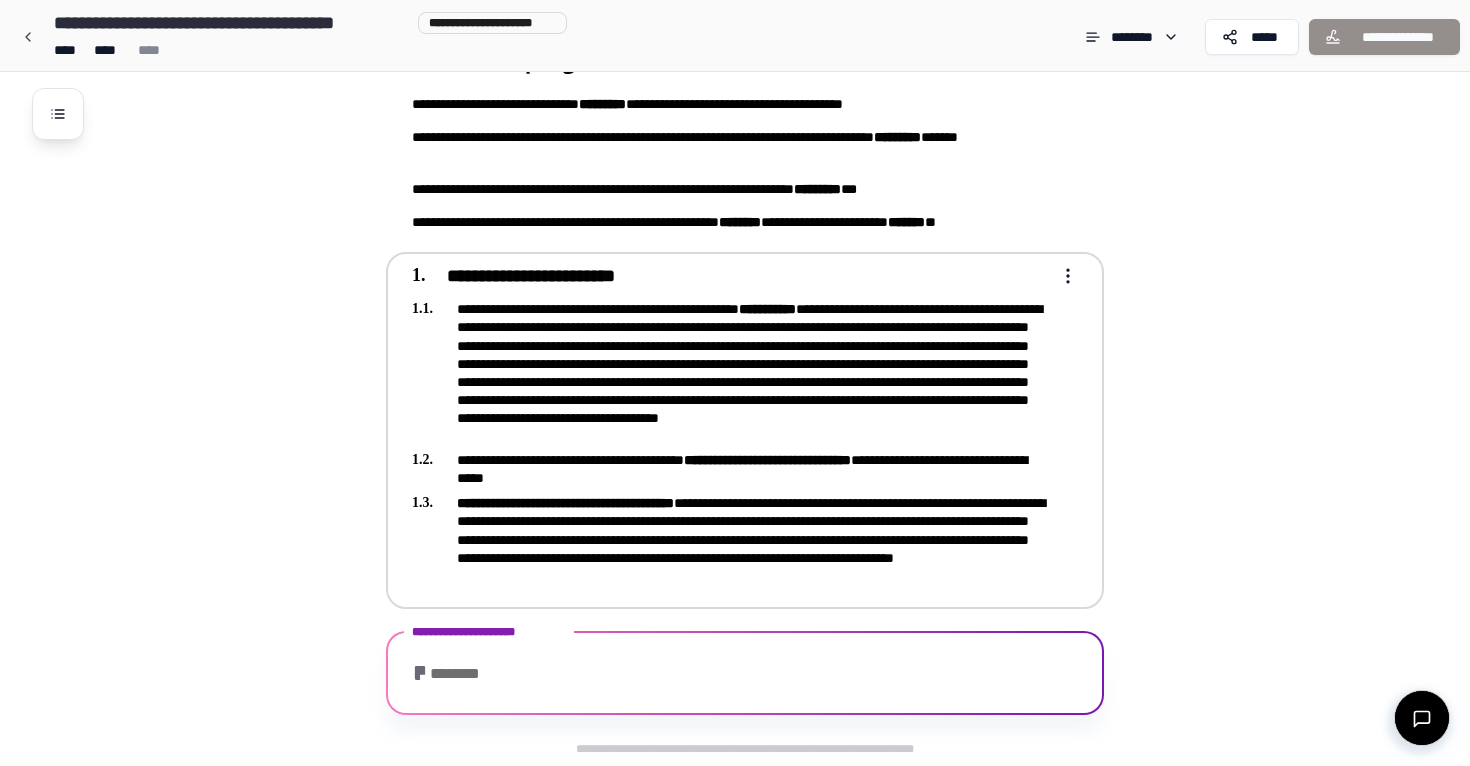 scroll, scrollTop: 424, scrollLeft: 0, axis: vertical 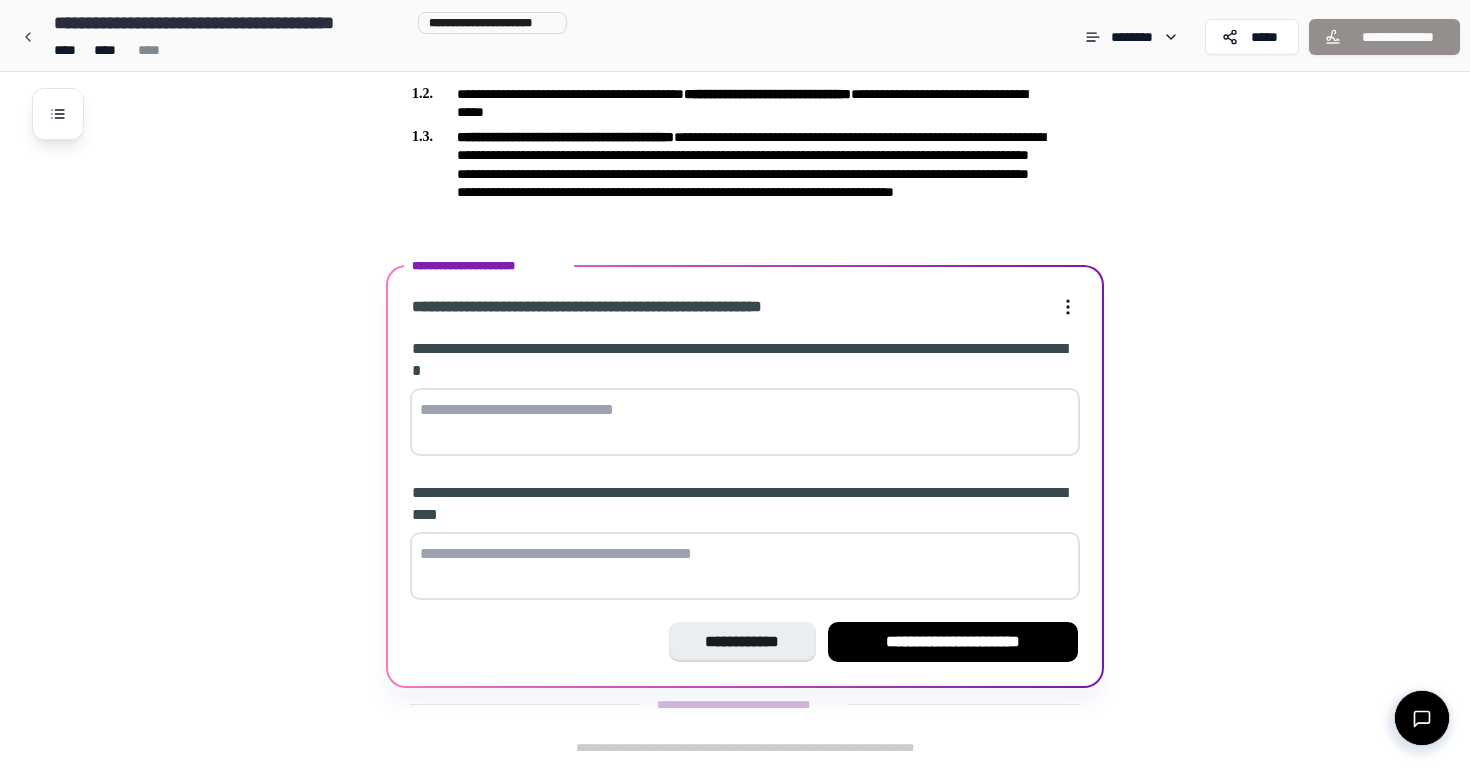 click at bounding box center (745, 422) 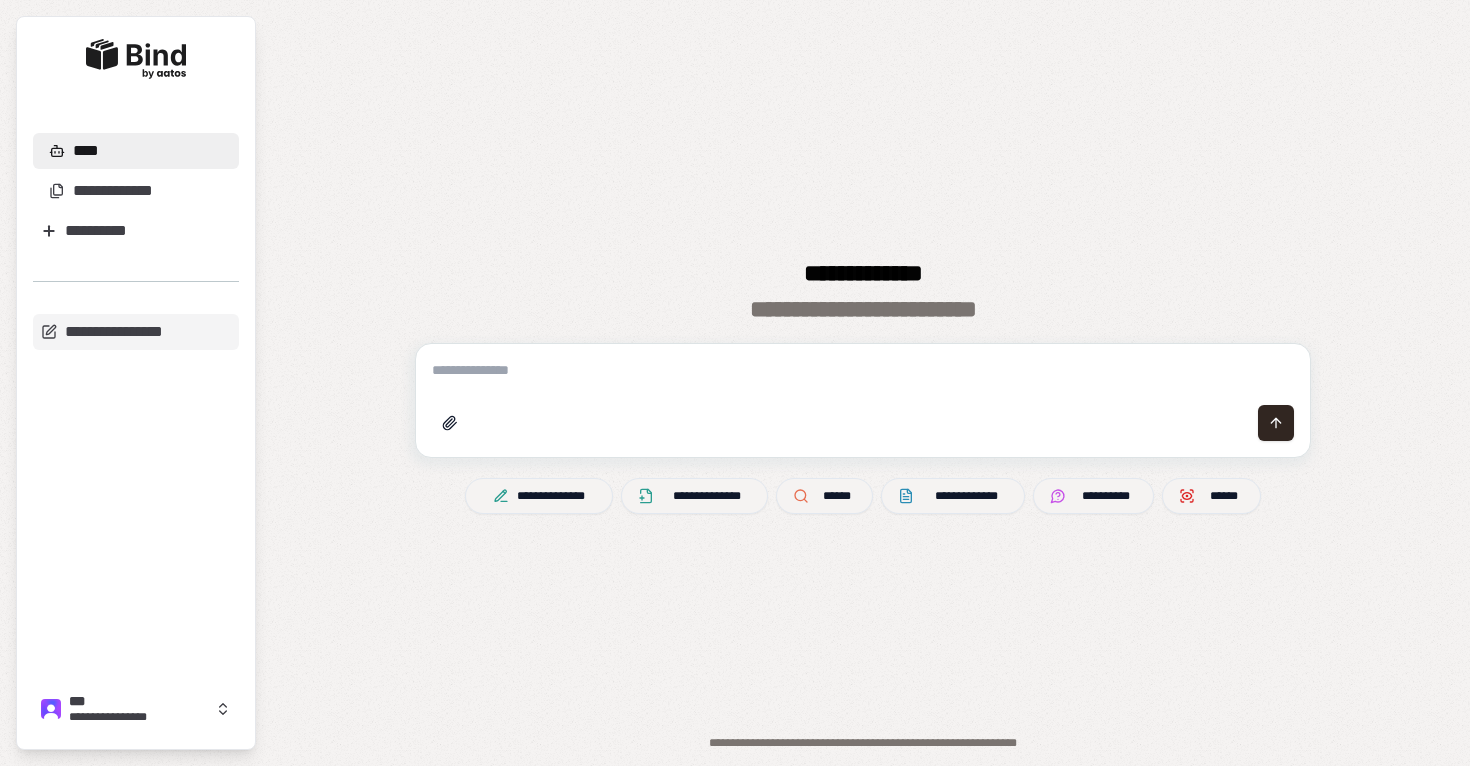 scroll, scrollTop: 0, scrollLeft: 0, axis: both 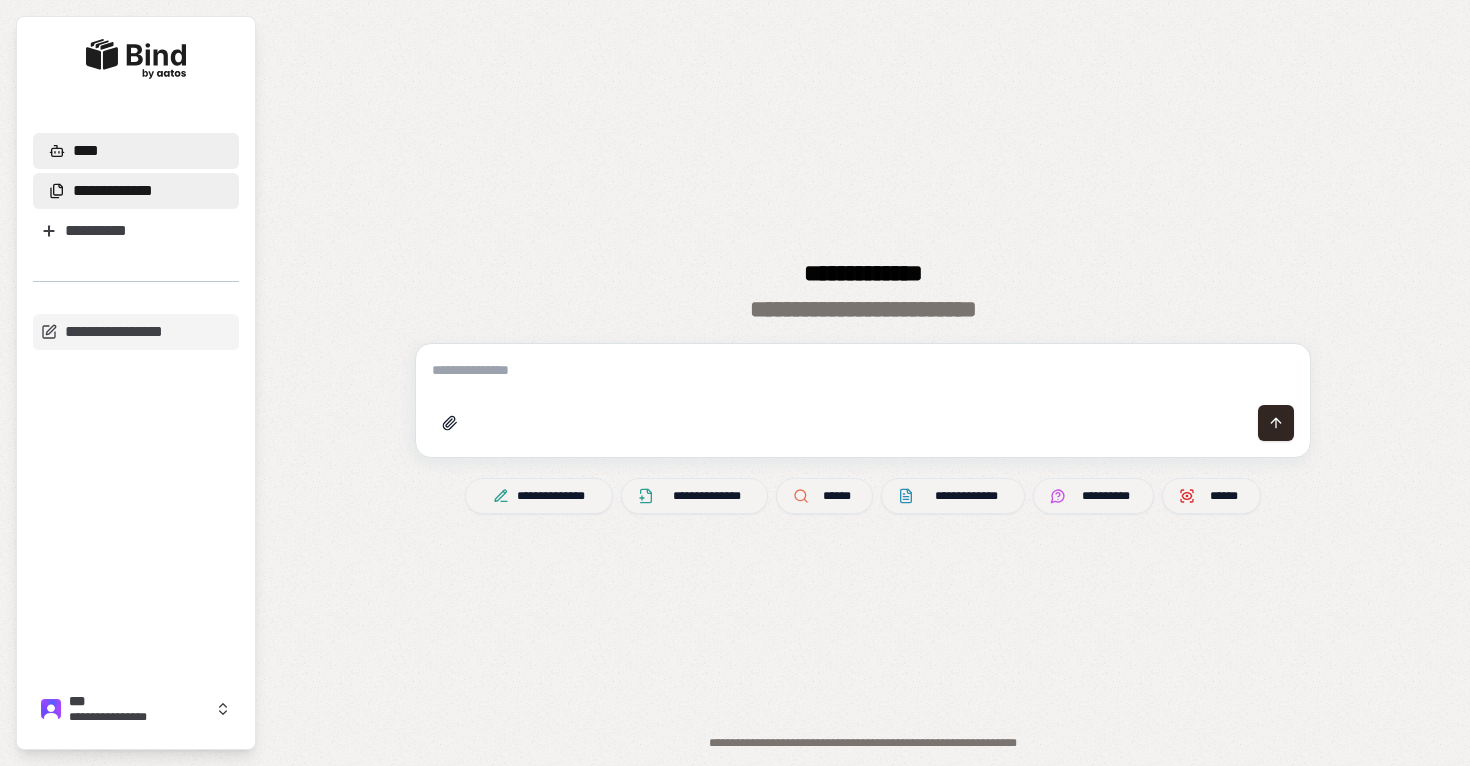 click on "**********" at bounding box center [113, 191] 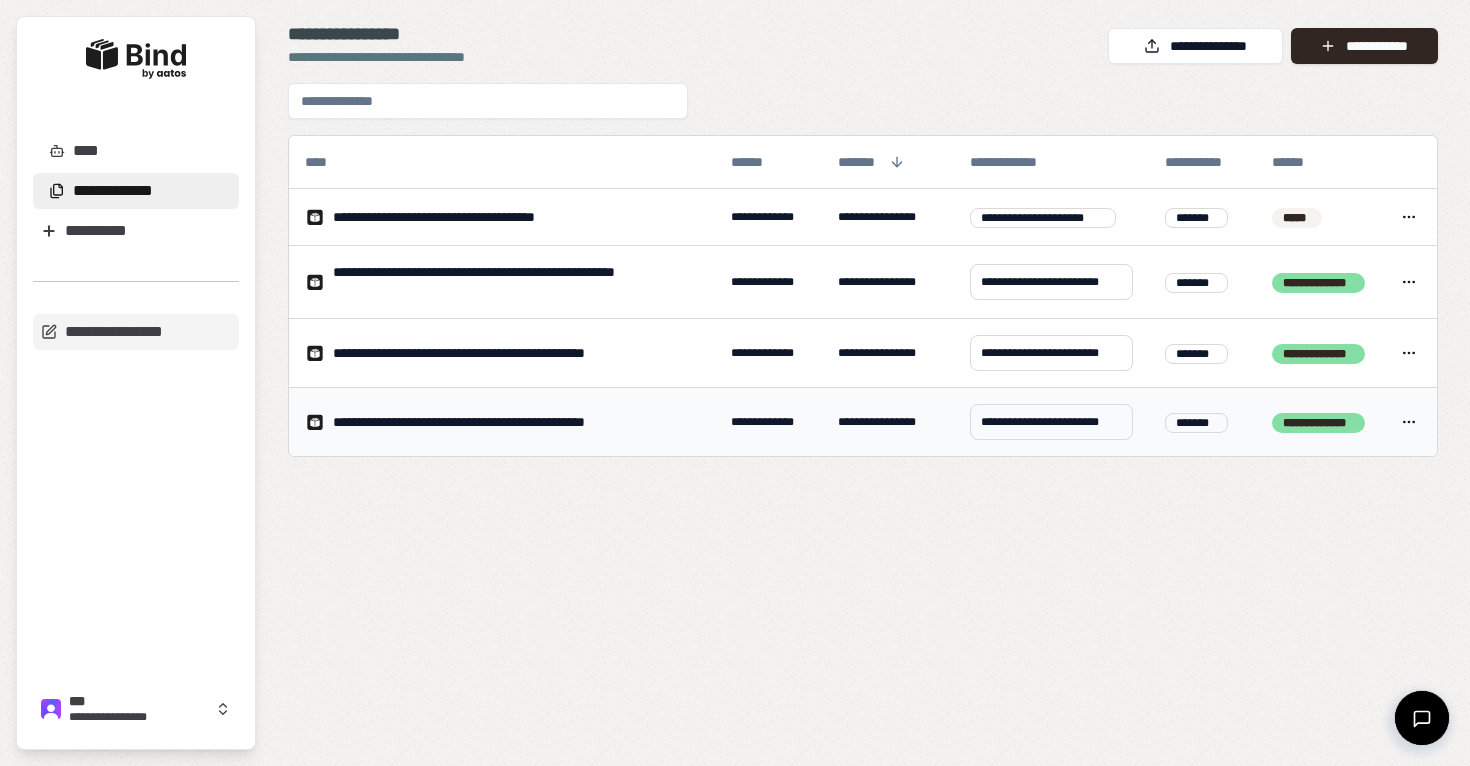 click on "**********" at bounding box center (502, 422) 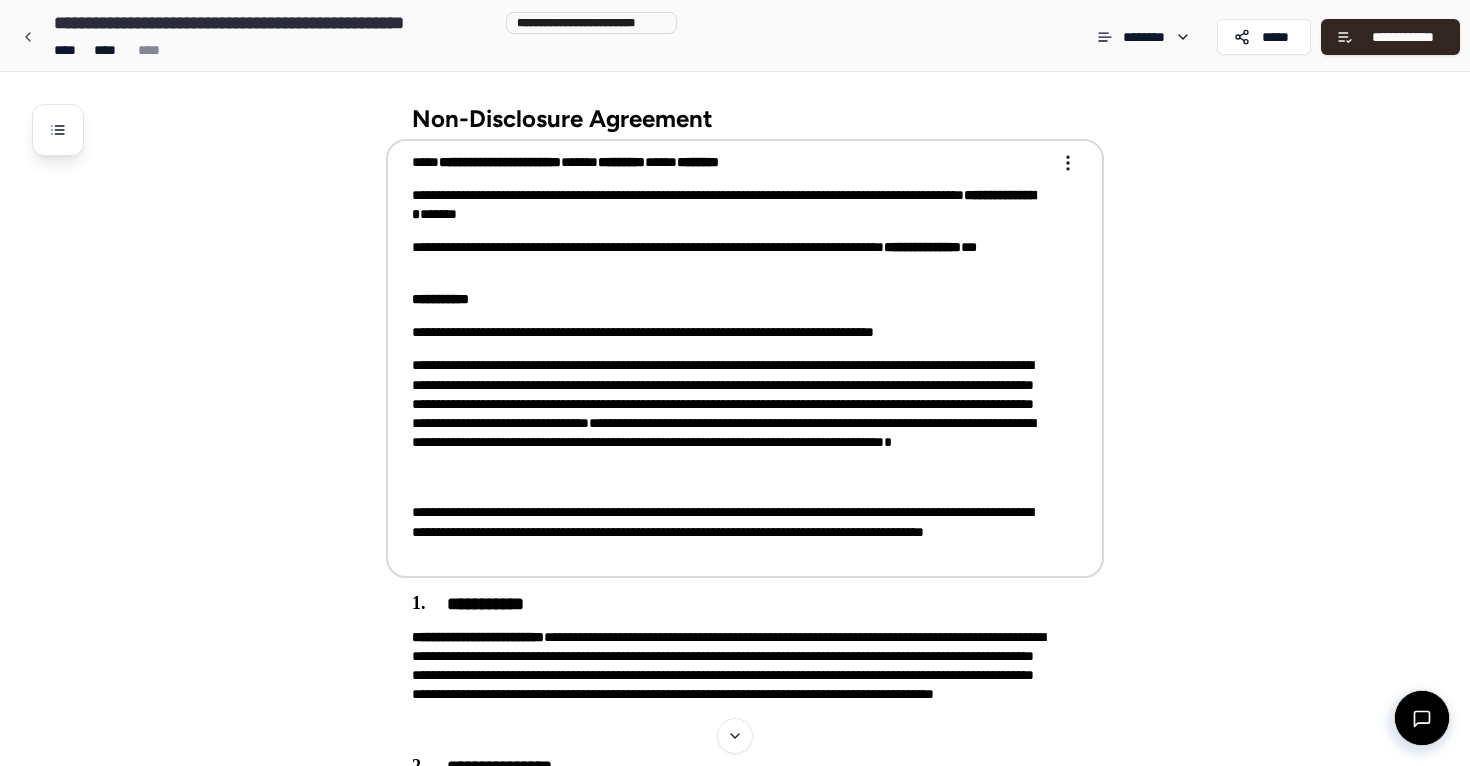 click on "**********" at bounding box center [731, 257] 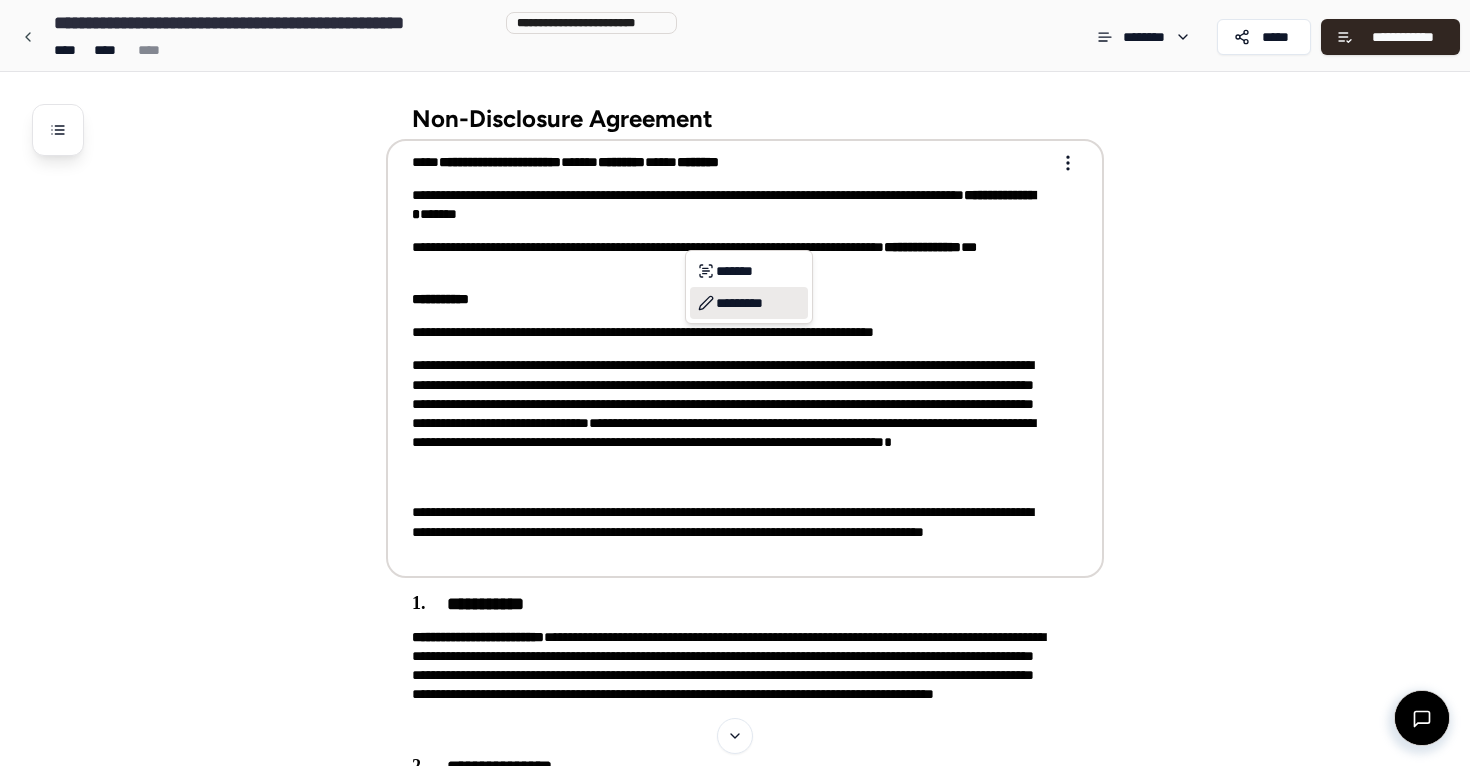 click on "*********" at bounding box center (749, 303) 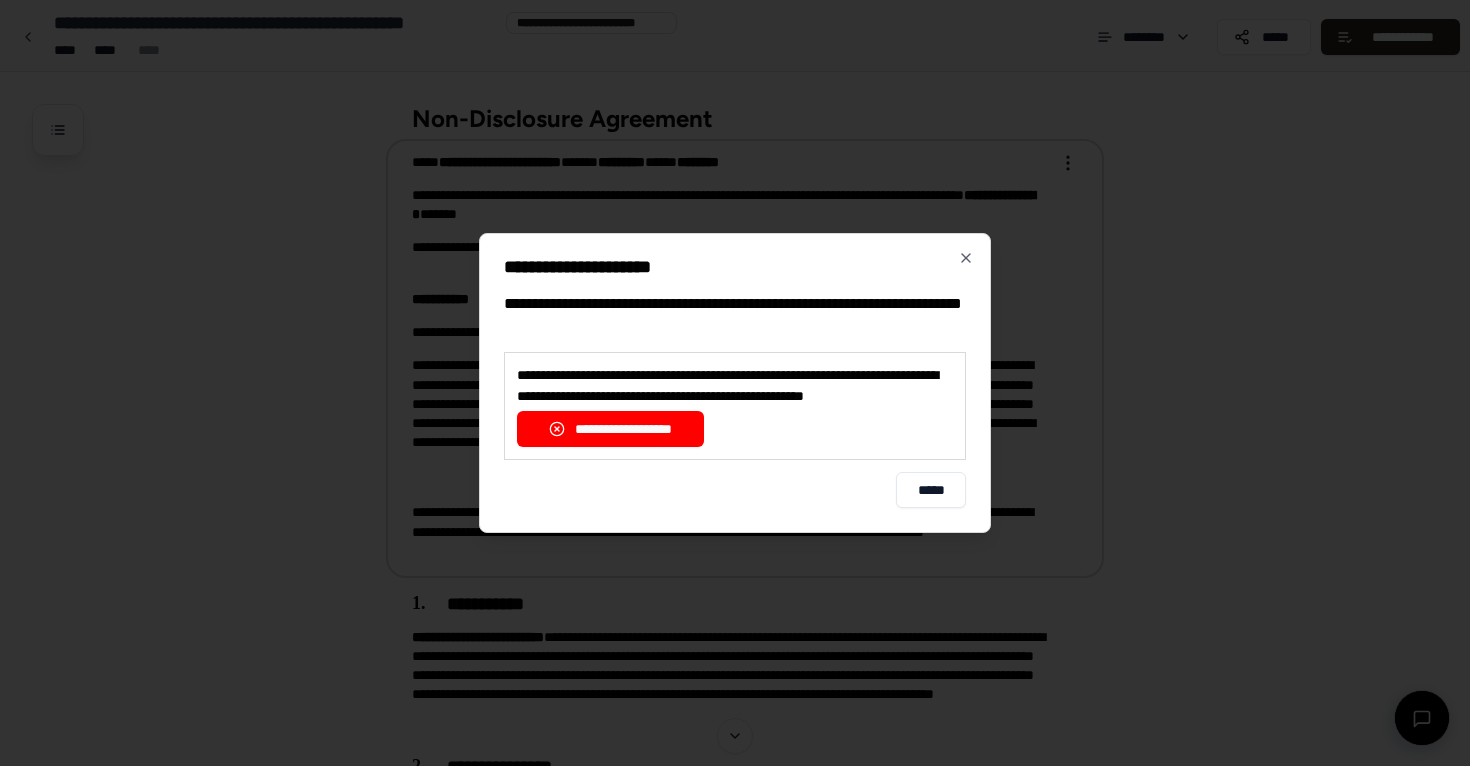 click on "**********" at bounding box center [735, 383] 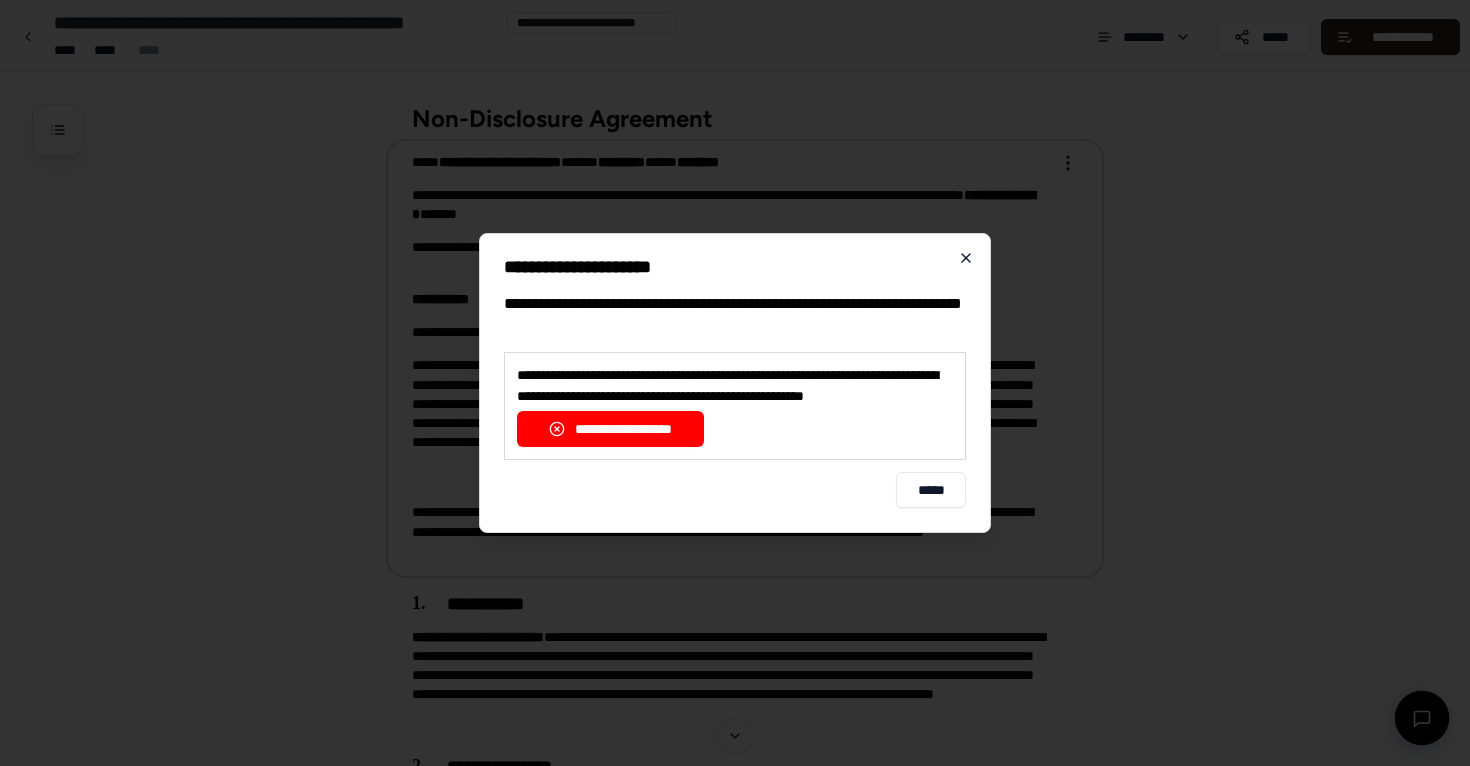 click 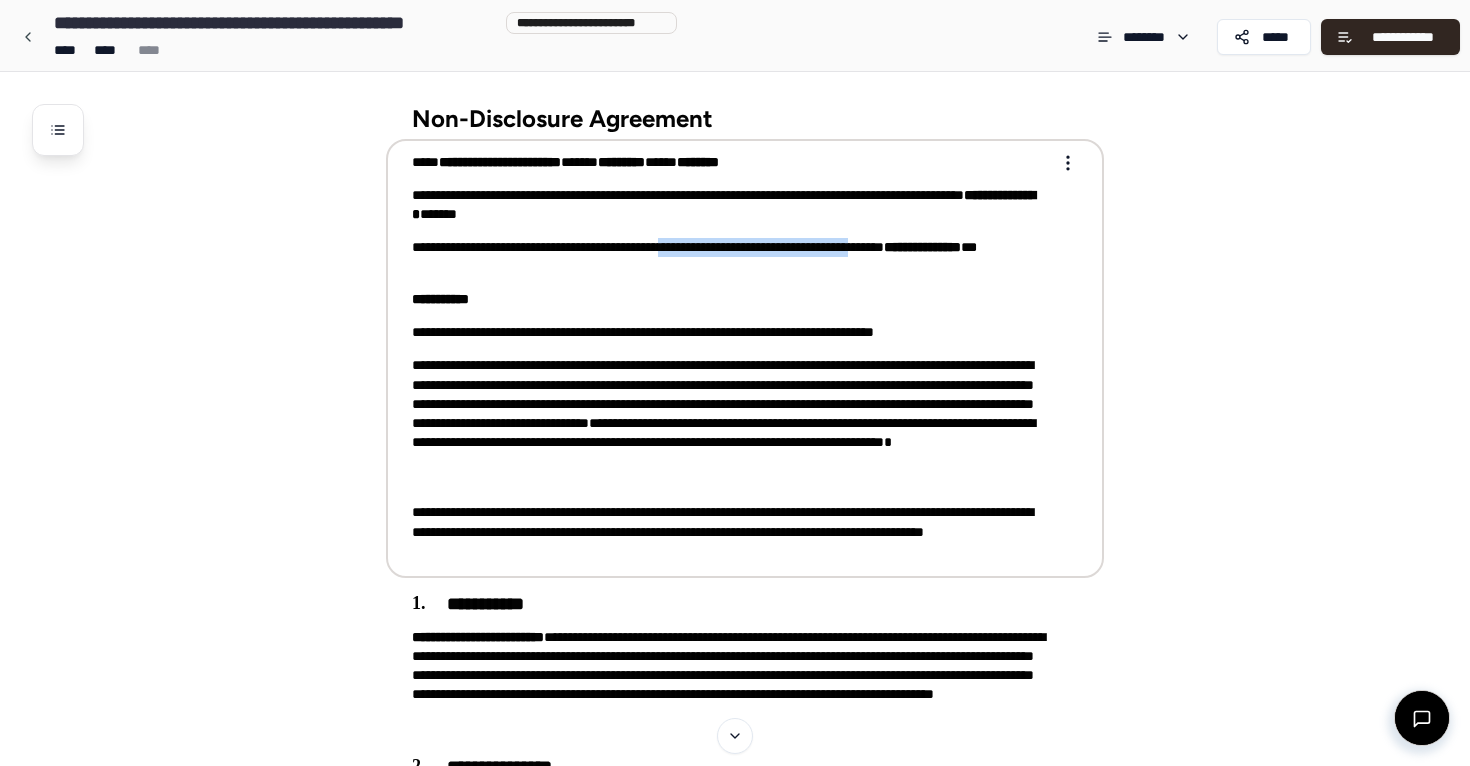 drag, startPoint x: 698, startPoint y: 240, endPoint x: 939, endPoint y: 253, distance: 241.35037 